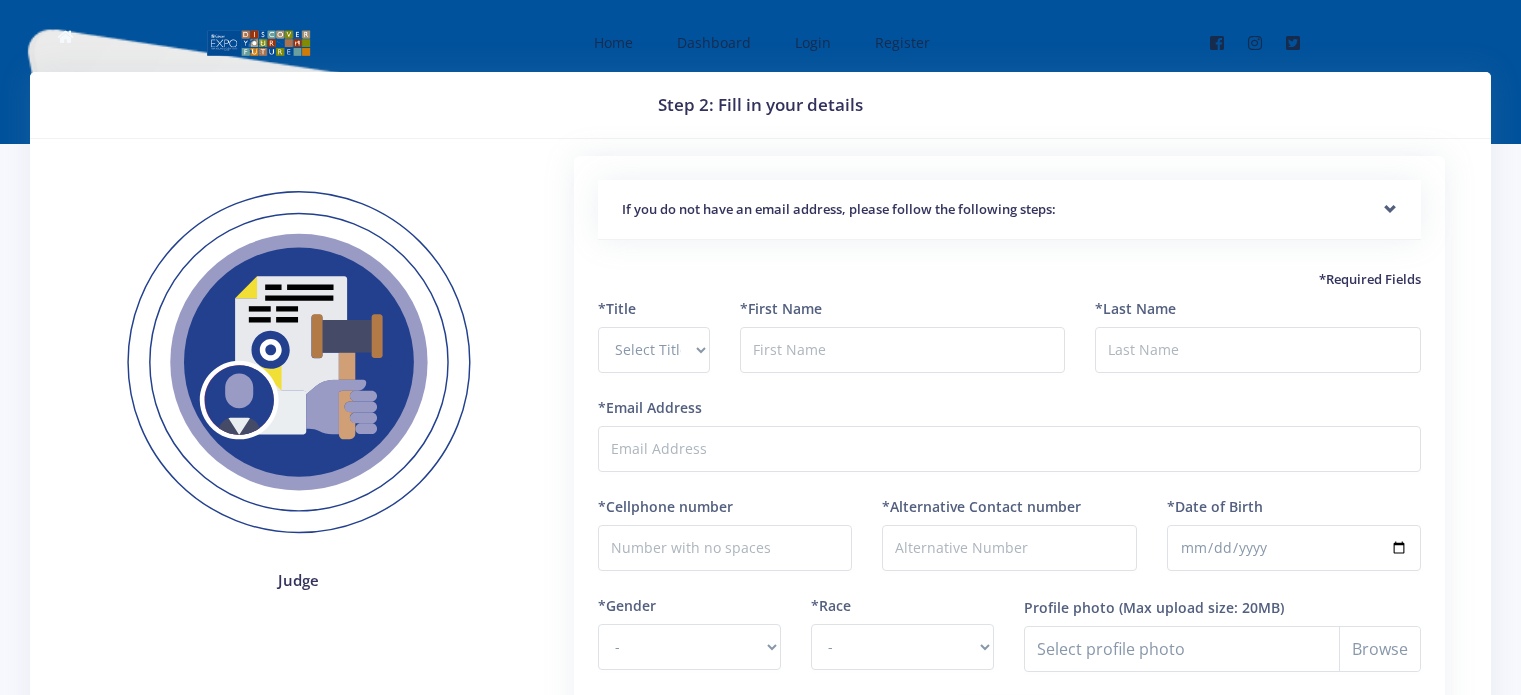 scroll, scrollTop: 0, scrollLeft: 0, axis: both 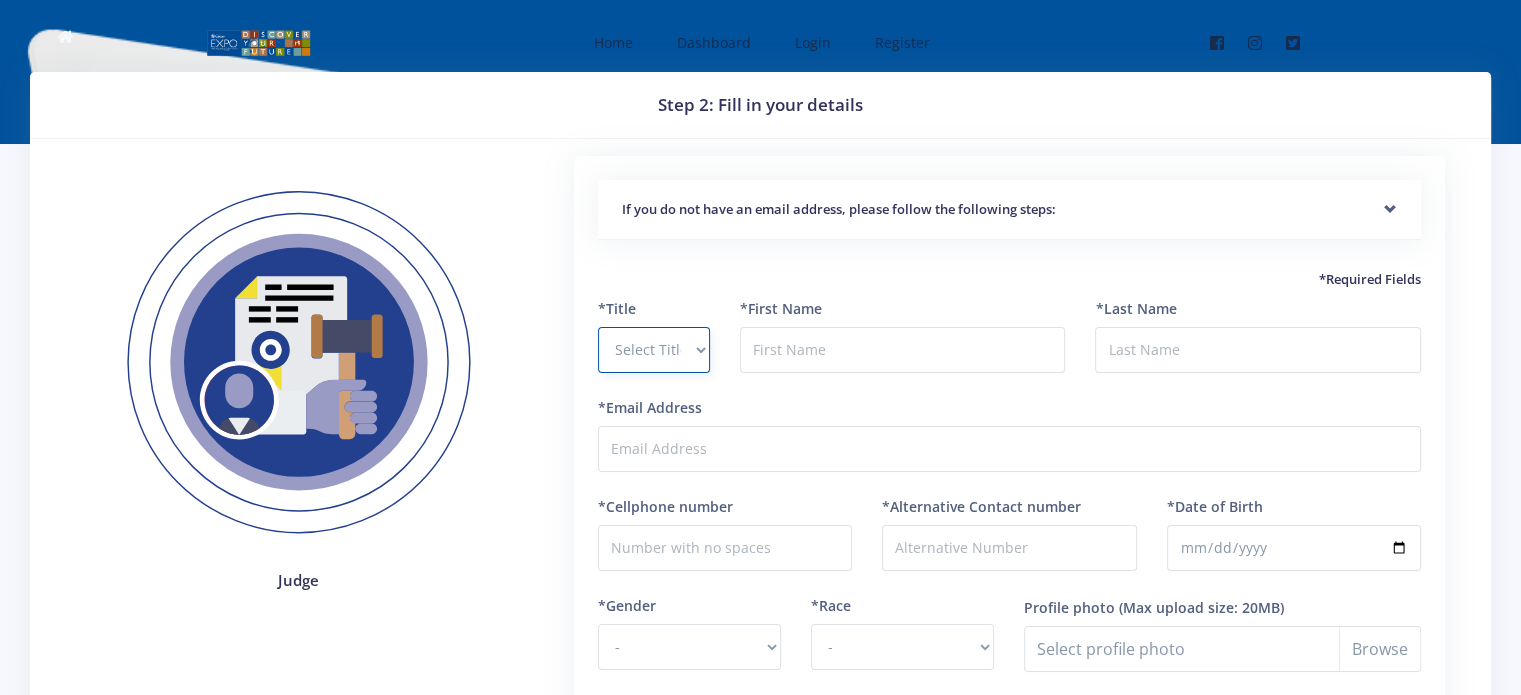 click on "Select Title
Prof
Dr
Mr
Mrs
Ms
Other" at bounding box center (654, 350) 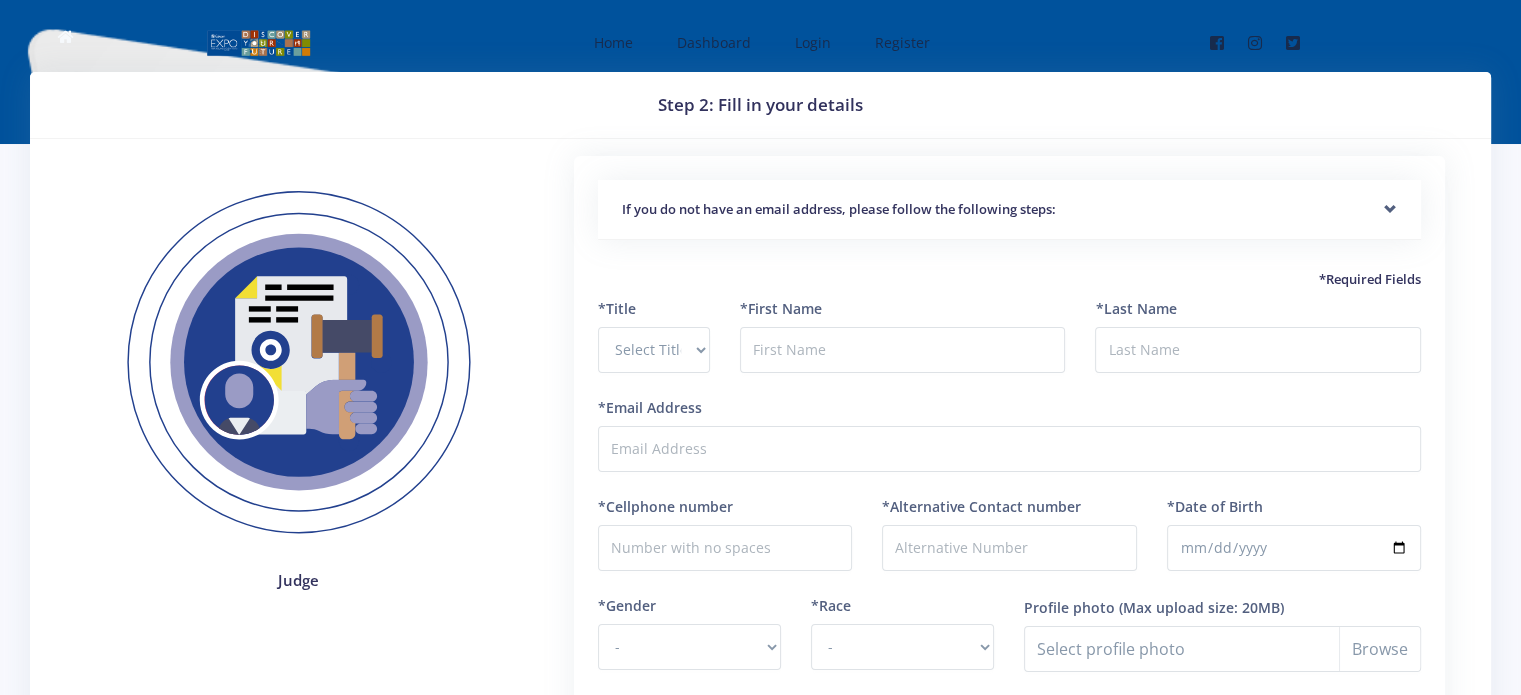 click on "*Required Fields" at bounding box center [1009, 280] 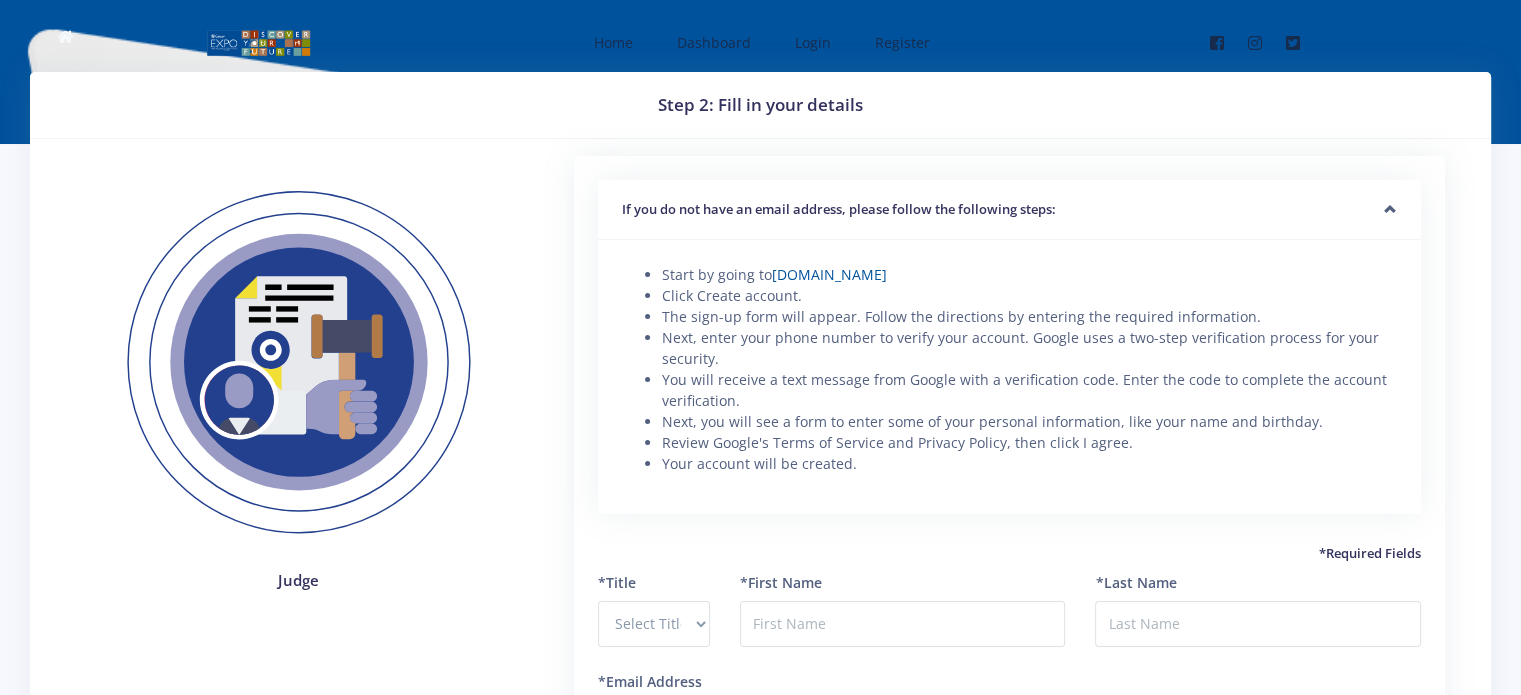click on "If you do not have an email address, please follow the
following steps:" at bounding box center [1009, 210] 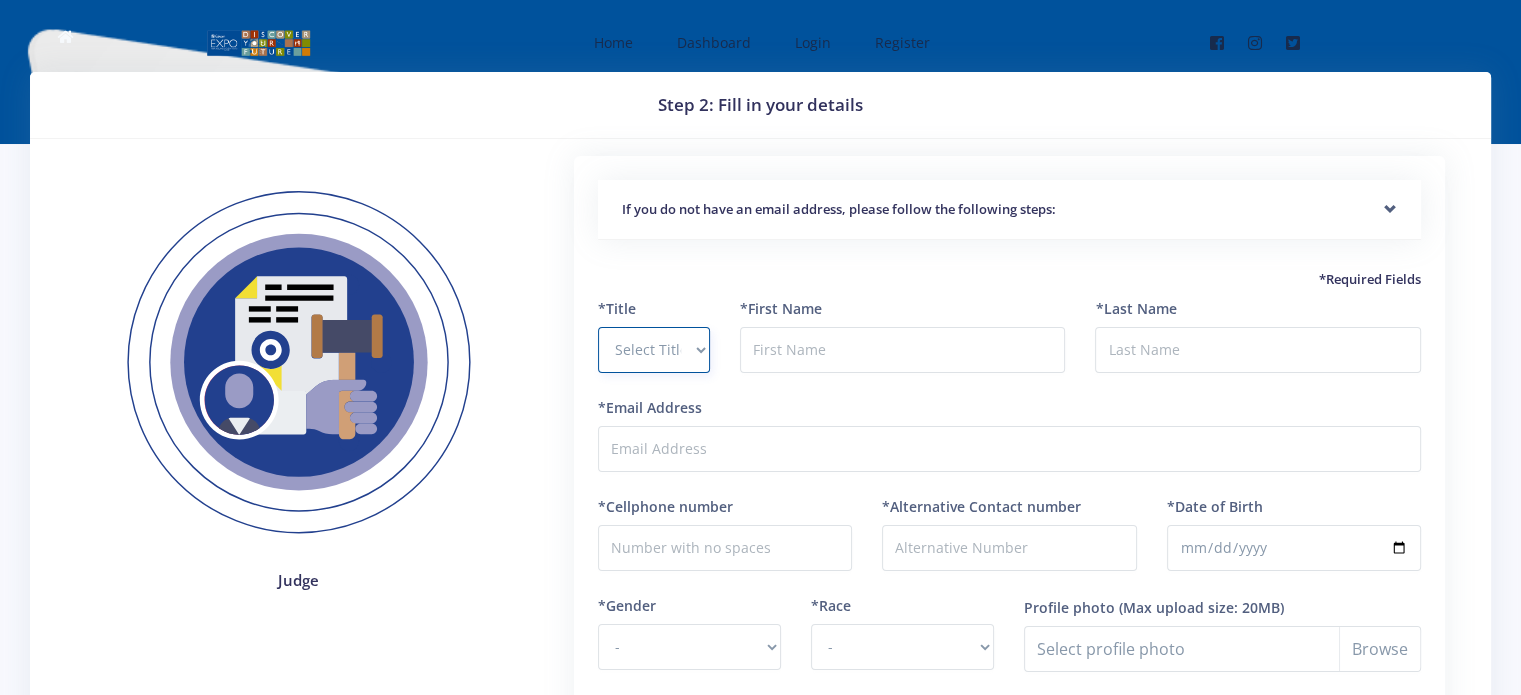click on "Select Title
Prof
Dr
Mr
Mrs
Ms
Other" at bounding box center [654, 350] 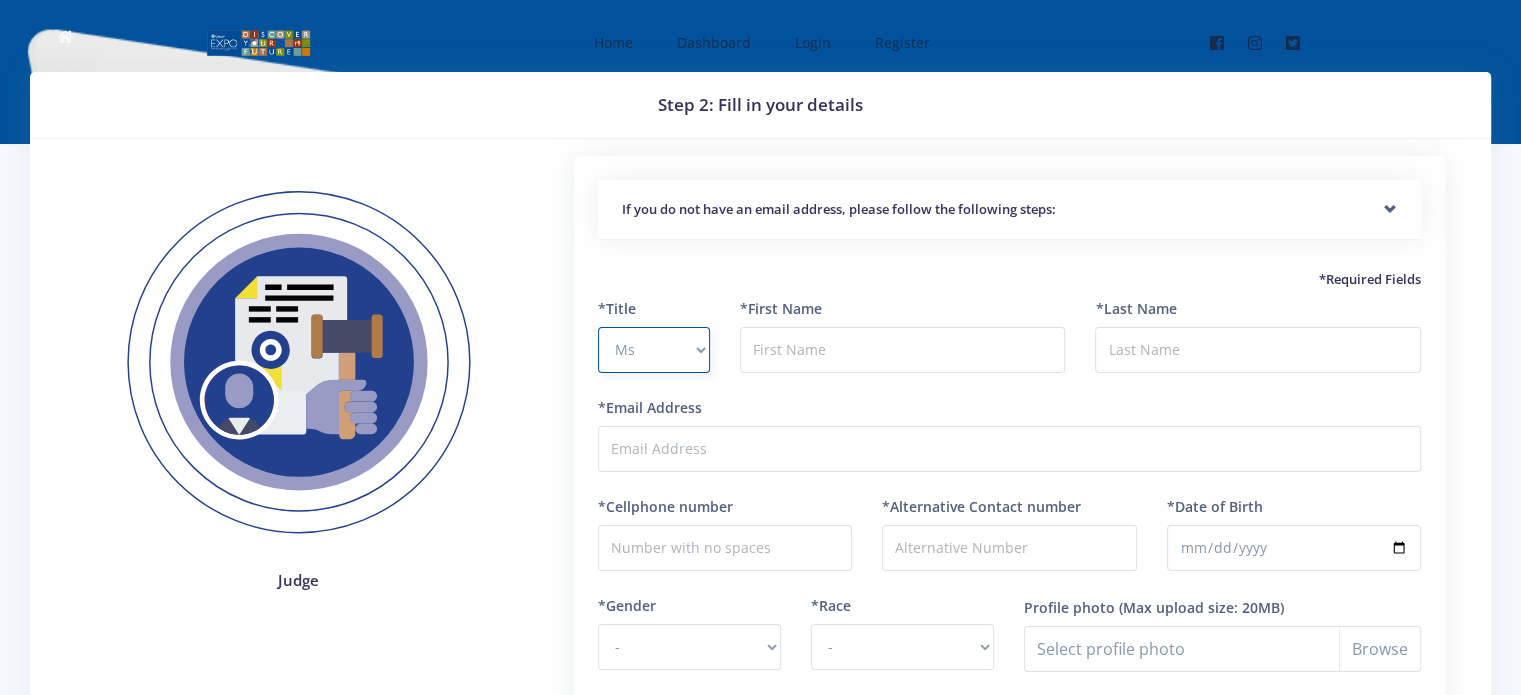 click on "Select Title
Prof
Dr
Mr
Mrs
Ms
Other" at bounding box center (654, 350) 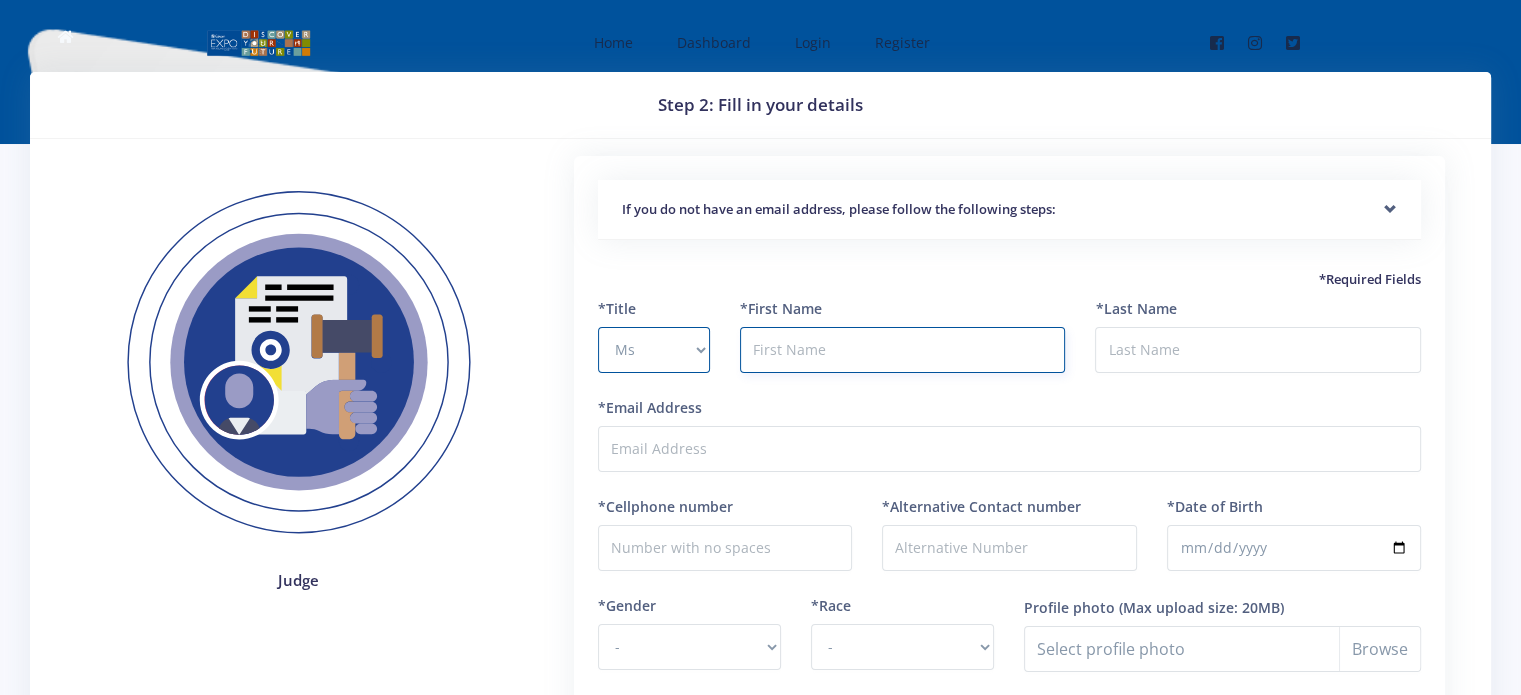 click at bounding box center [903, 350] 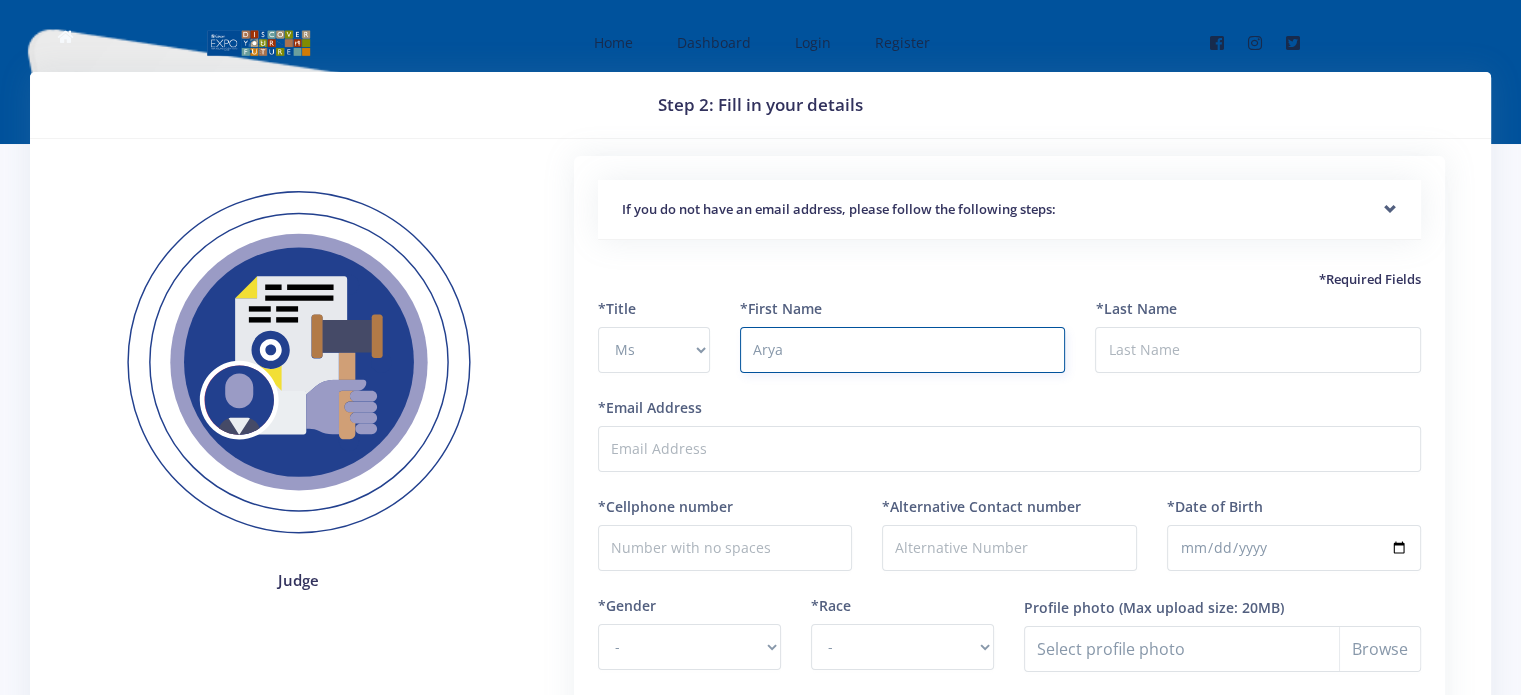 type on "Arya" 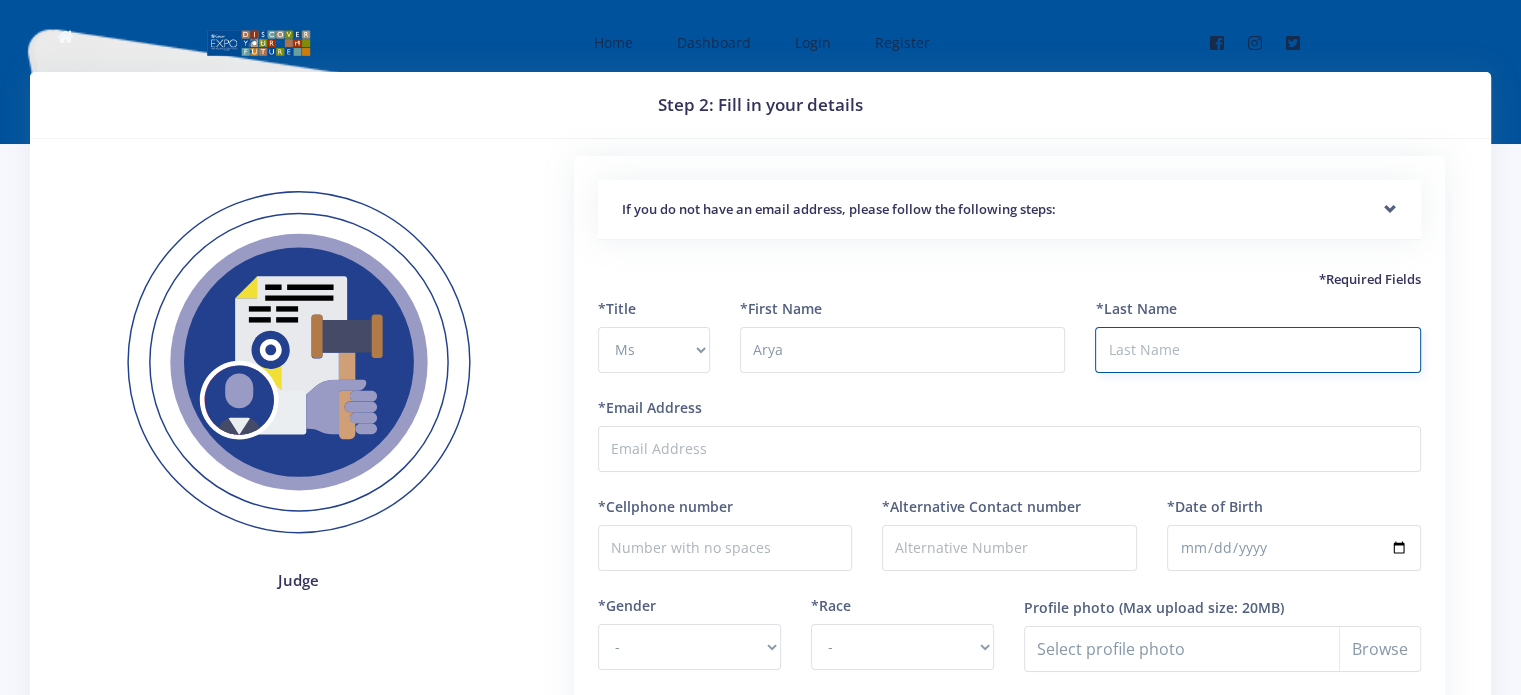 click on "*Last Name" at bounding box center (1258, 350) 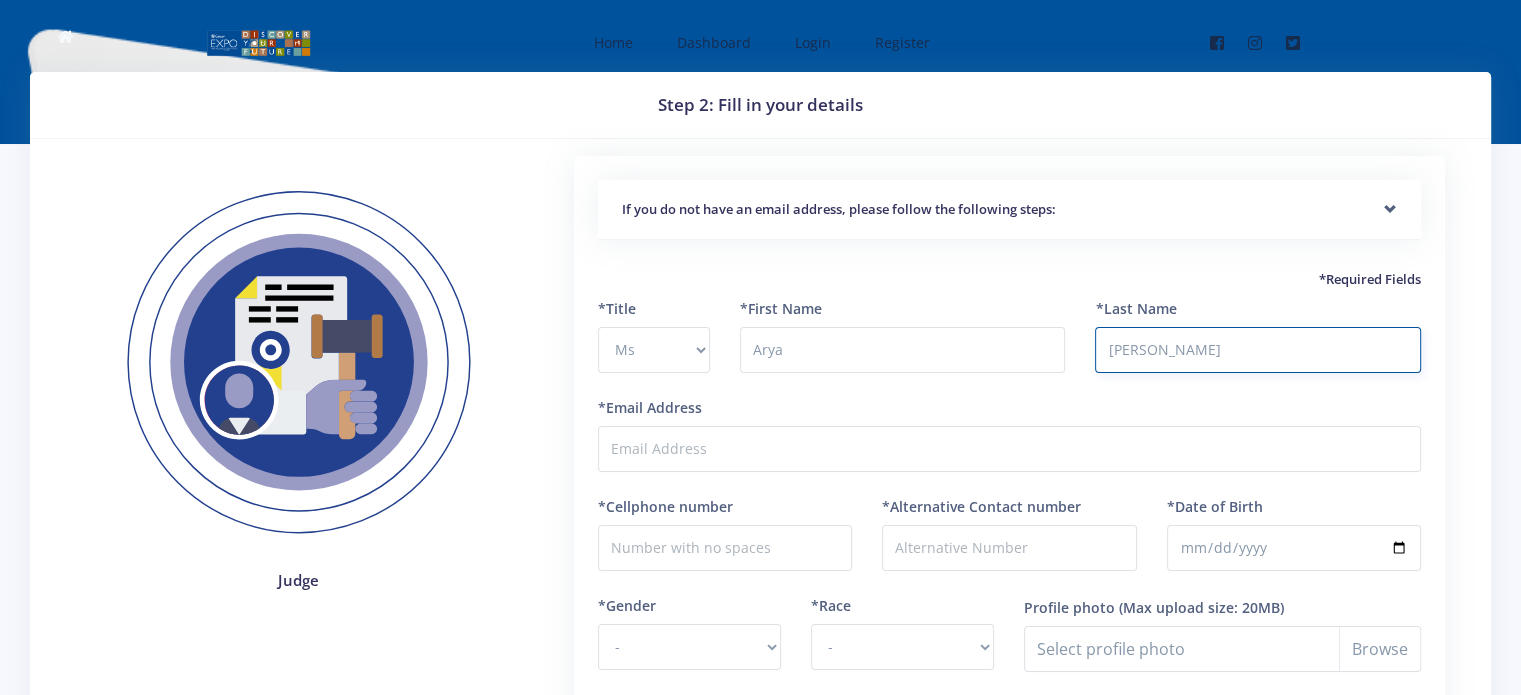 type on "Singh" 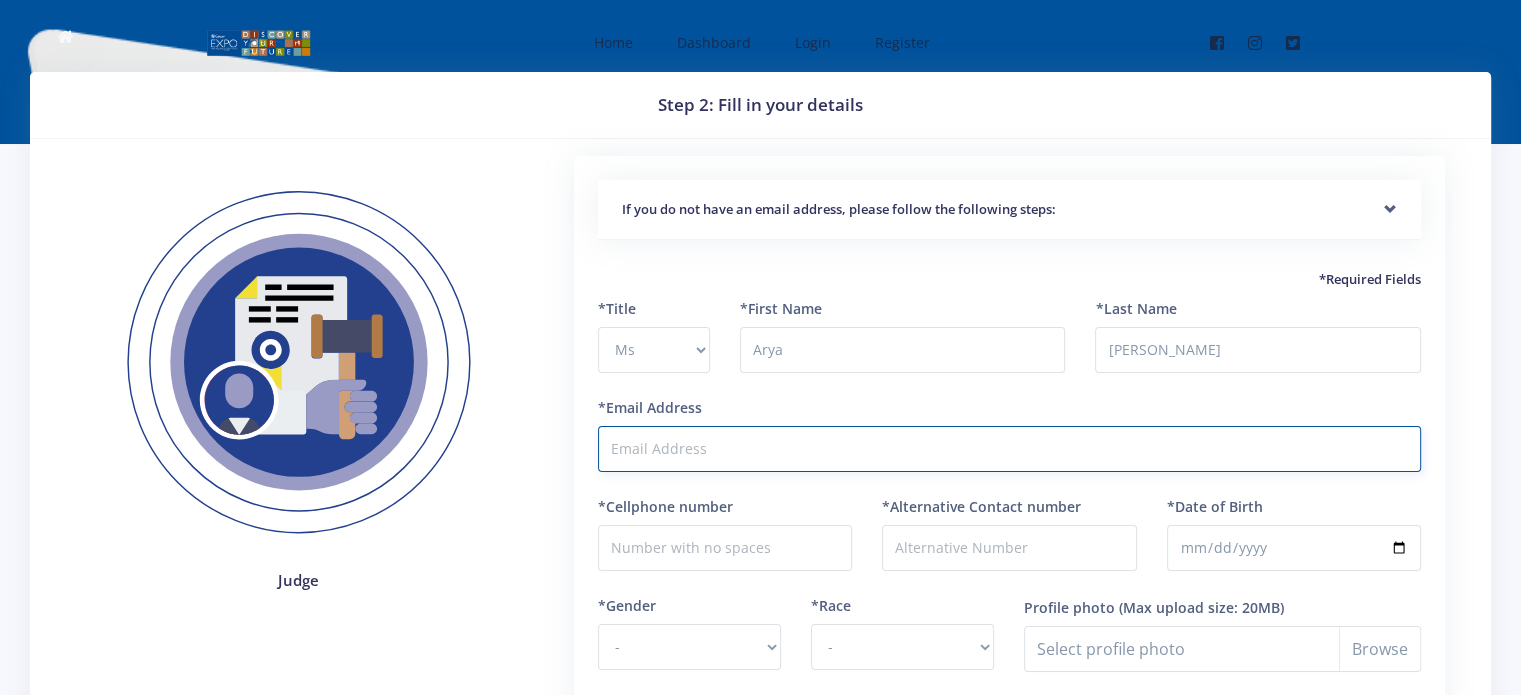 click on "*Email Address" at bounding box center [1009, 449] 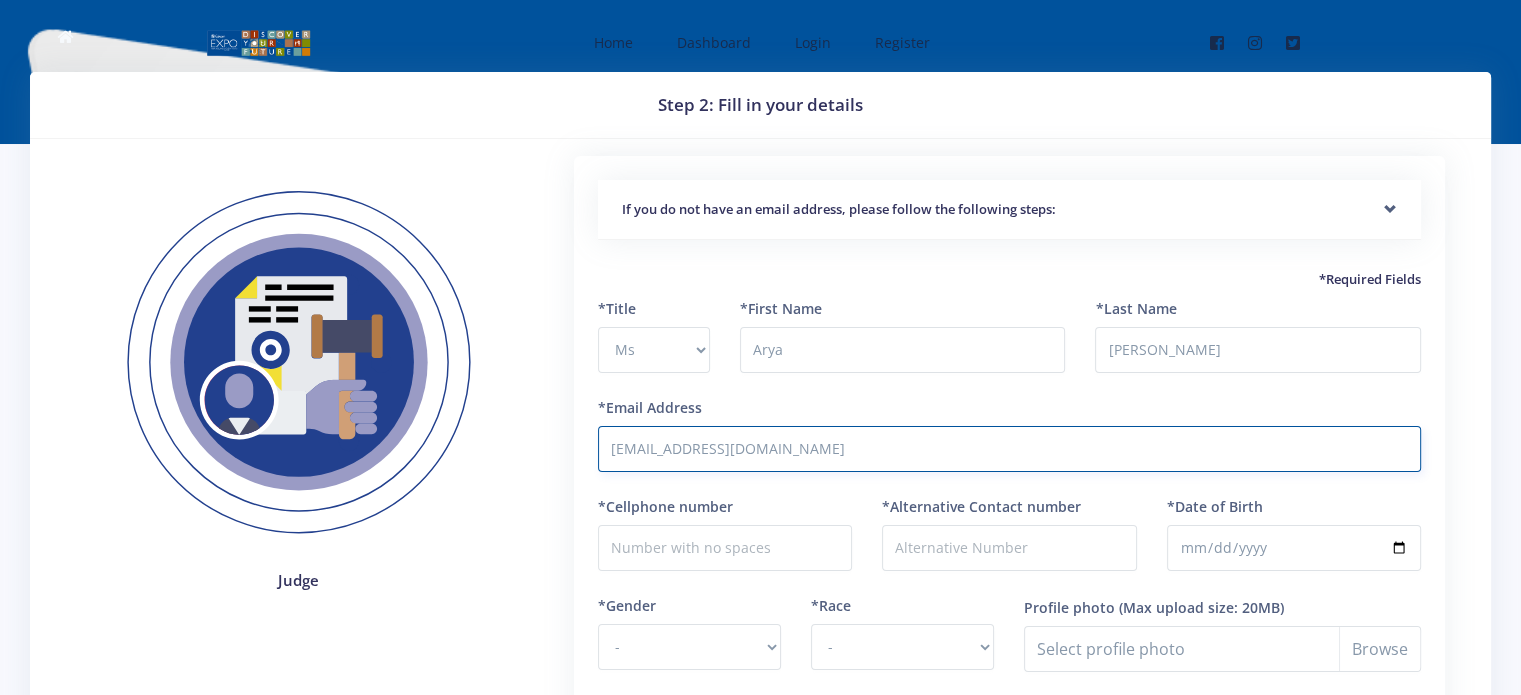 type on "arya02sin@gmail.com" 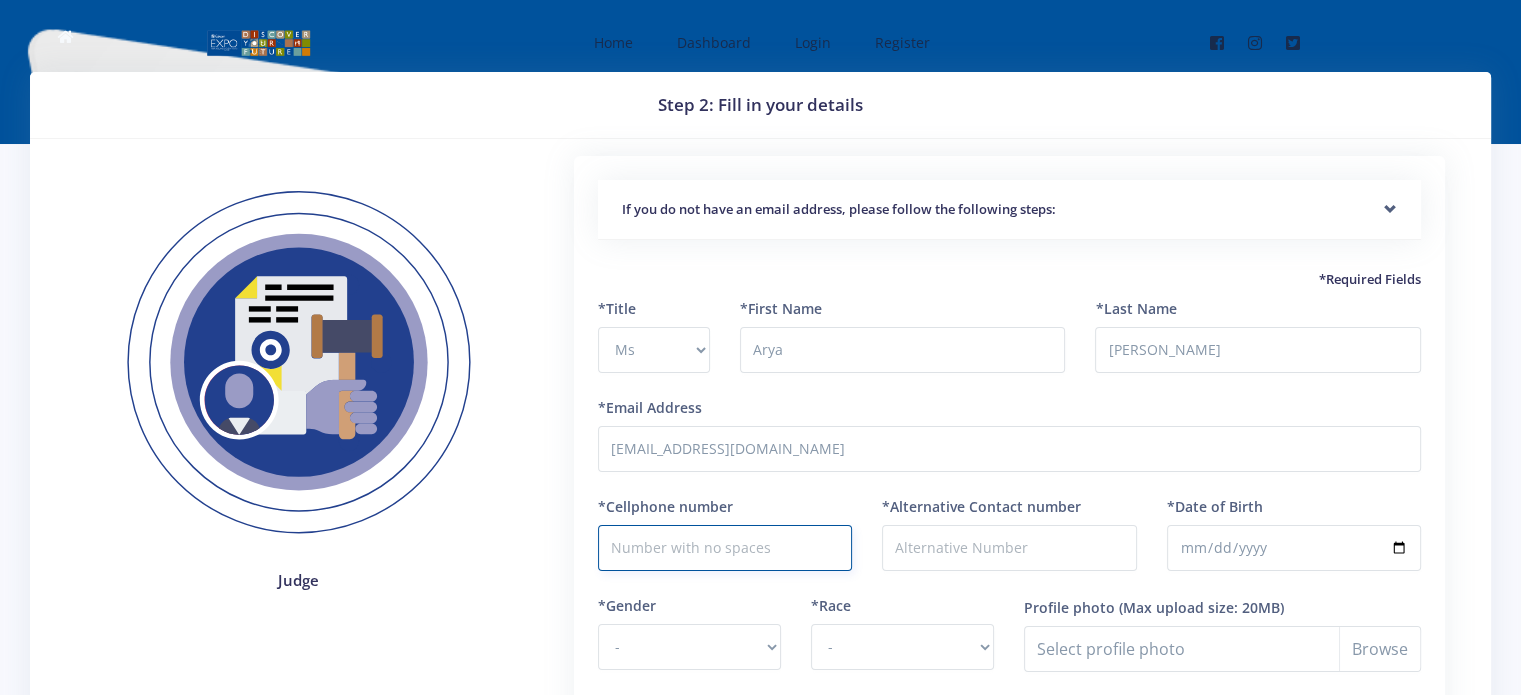 click on "*Cellphone number" at bounding box center [725, 548] 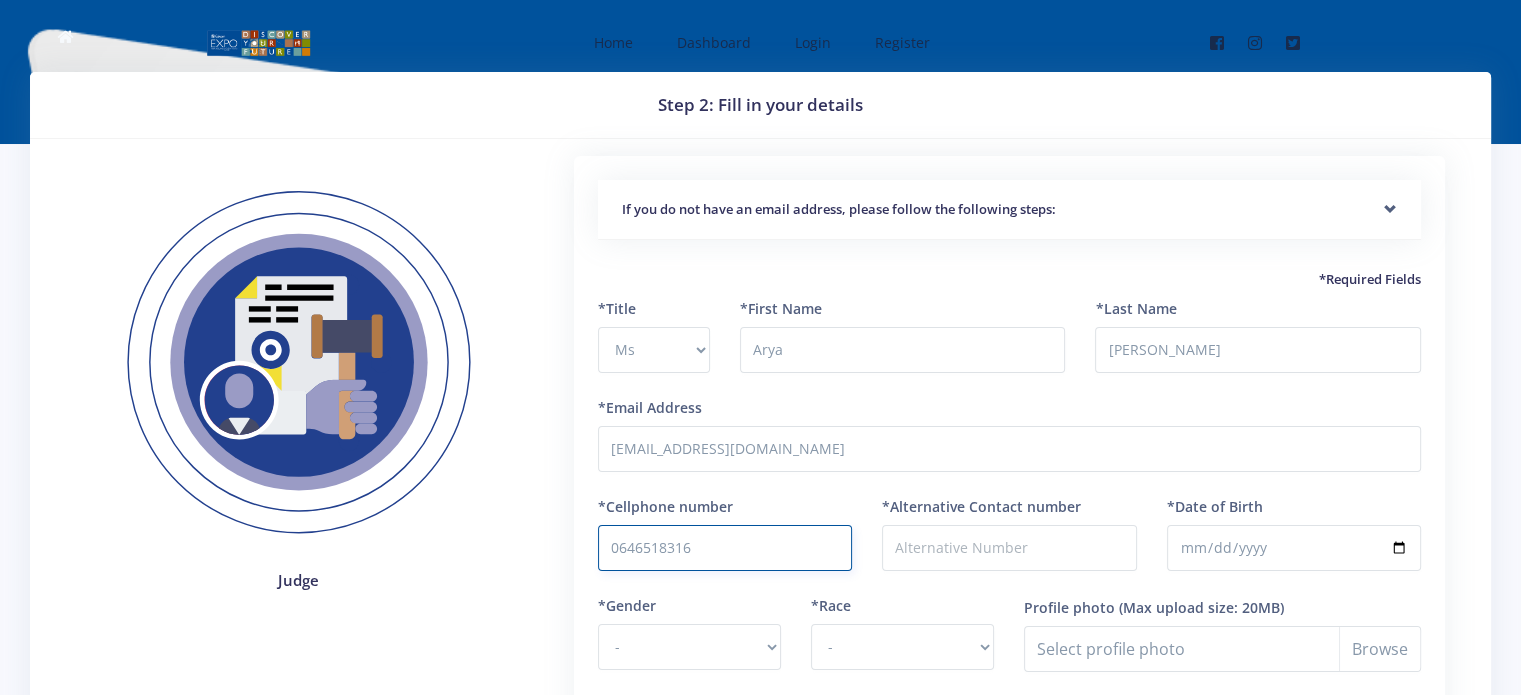 type on "0646518316" 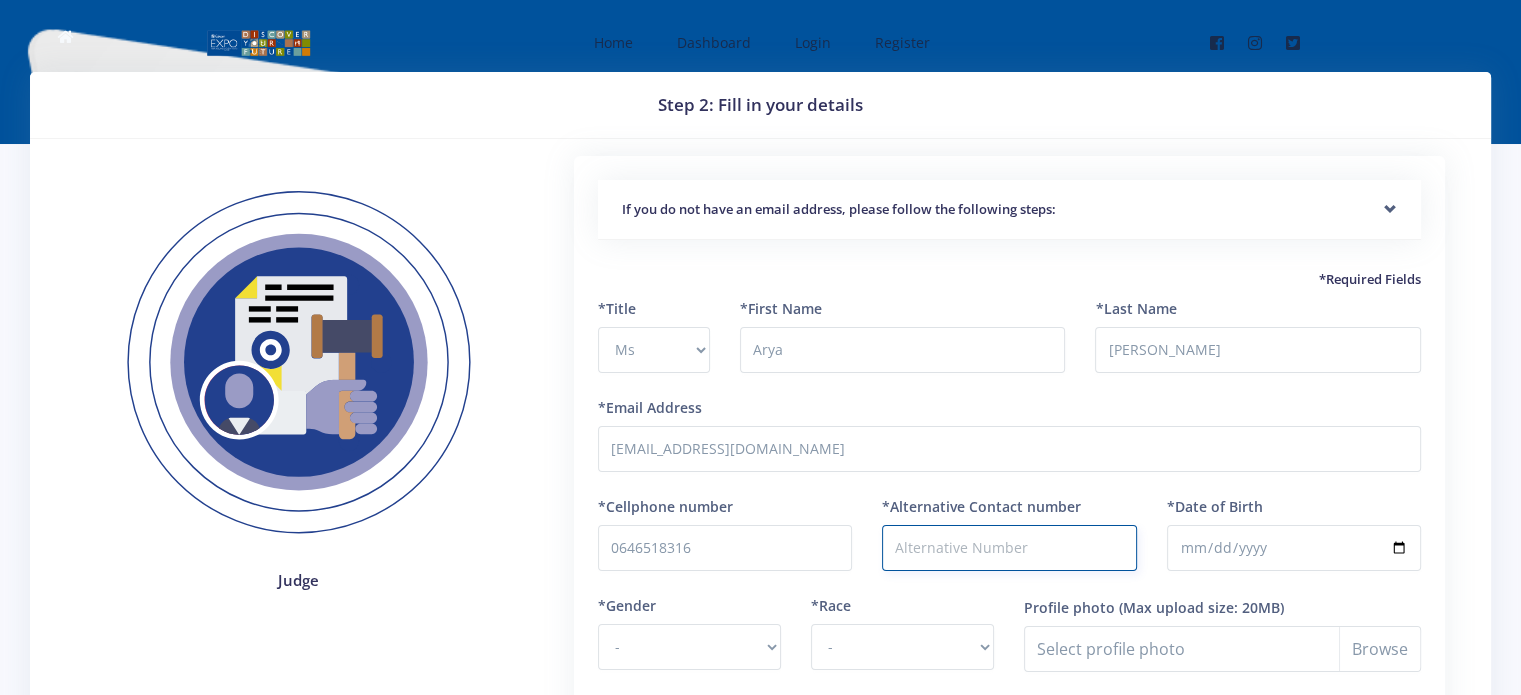 click on "*Alternative Contact number" at bounding box center [1009, 548] 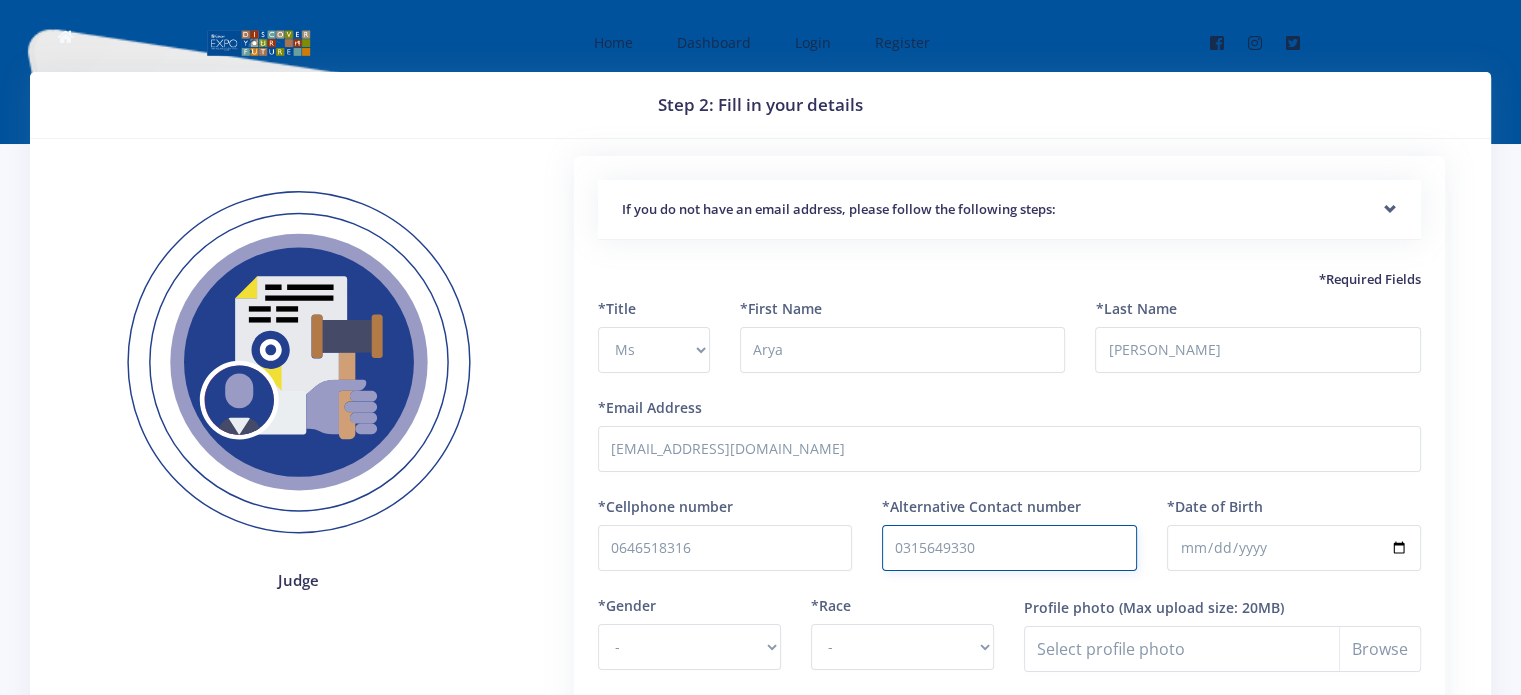 type on "0315649330" 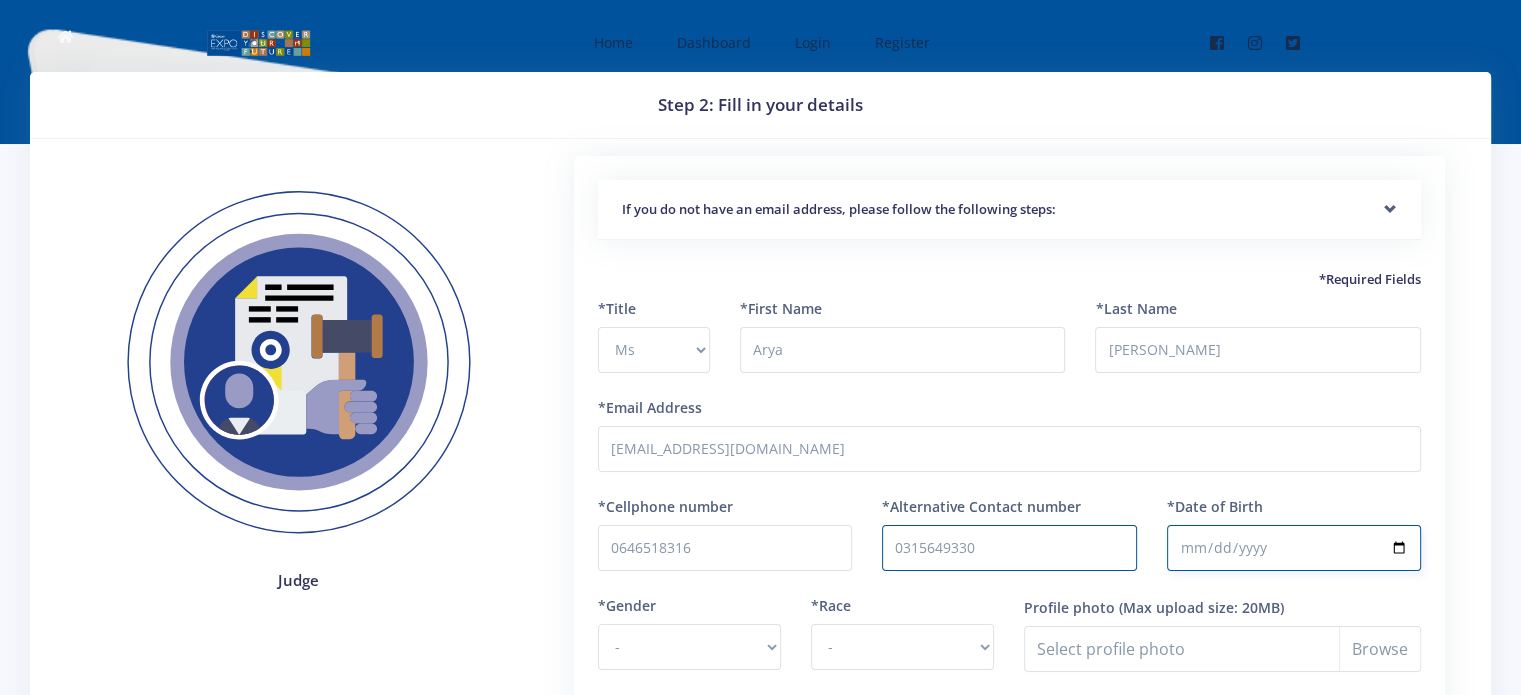 click on "*Date of Birth" at bounding box center [1294, 548] 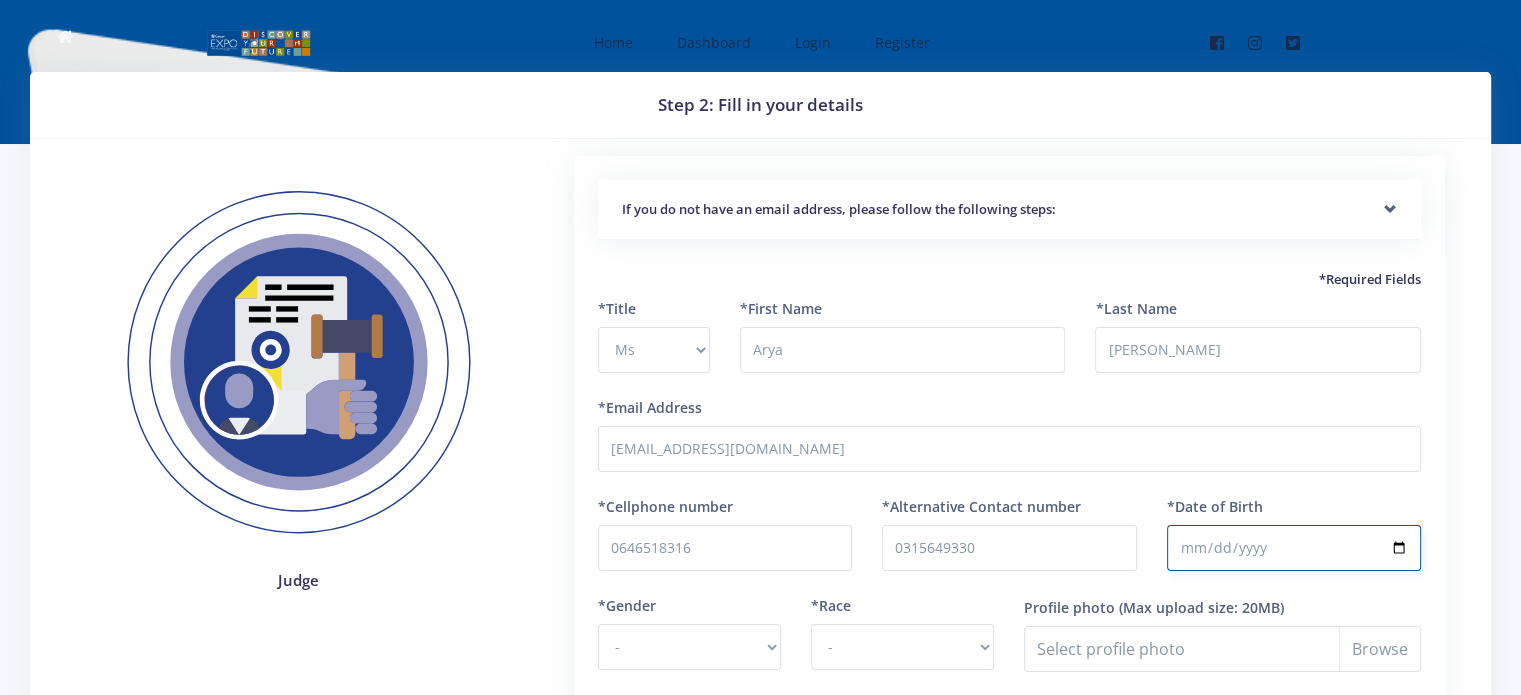type on "2002-07-05" 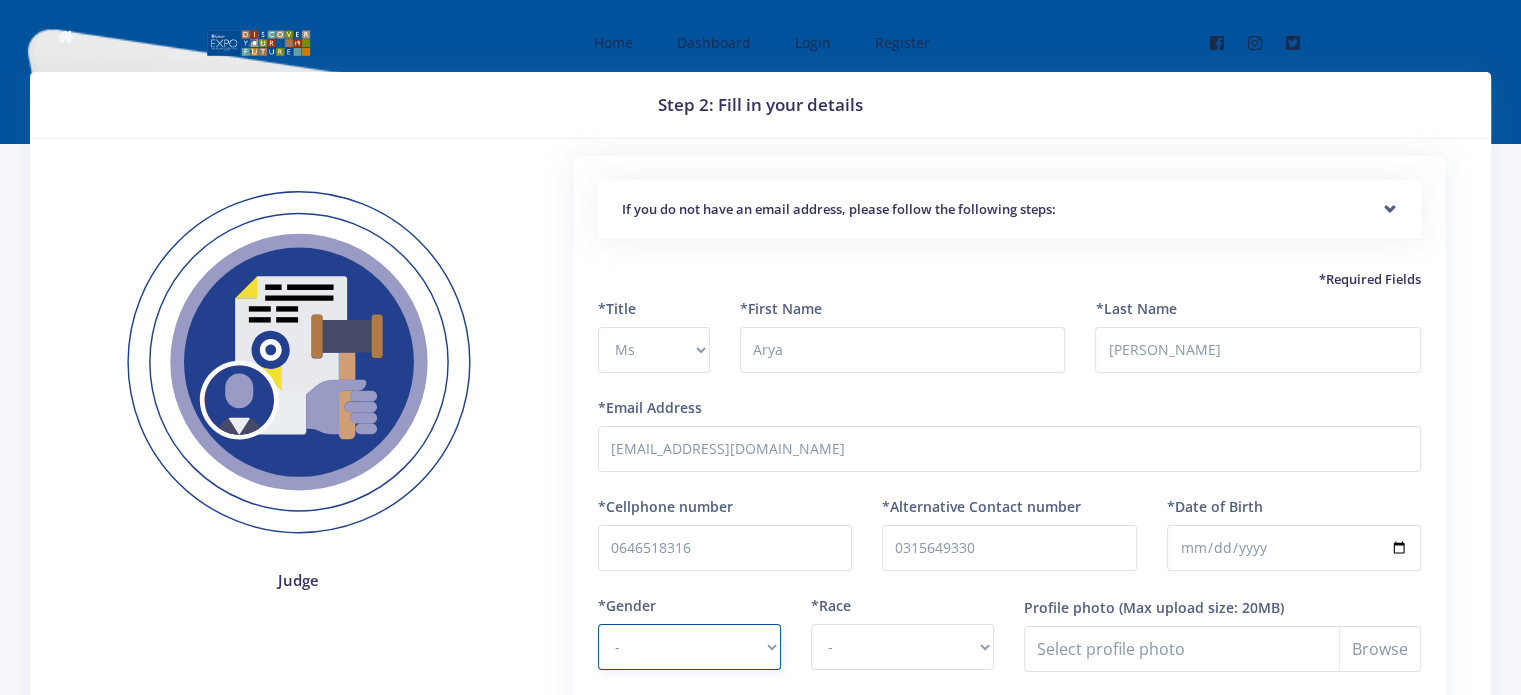 click on "-
Male
Female" at bounding box center [689, 647] 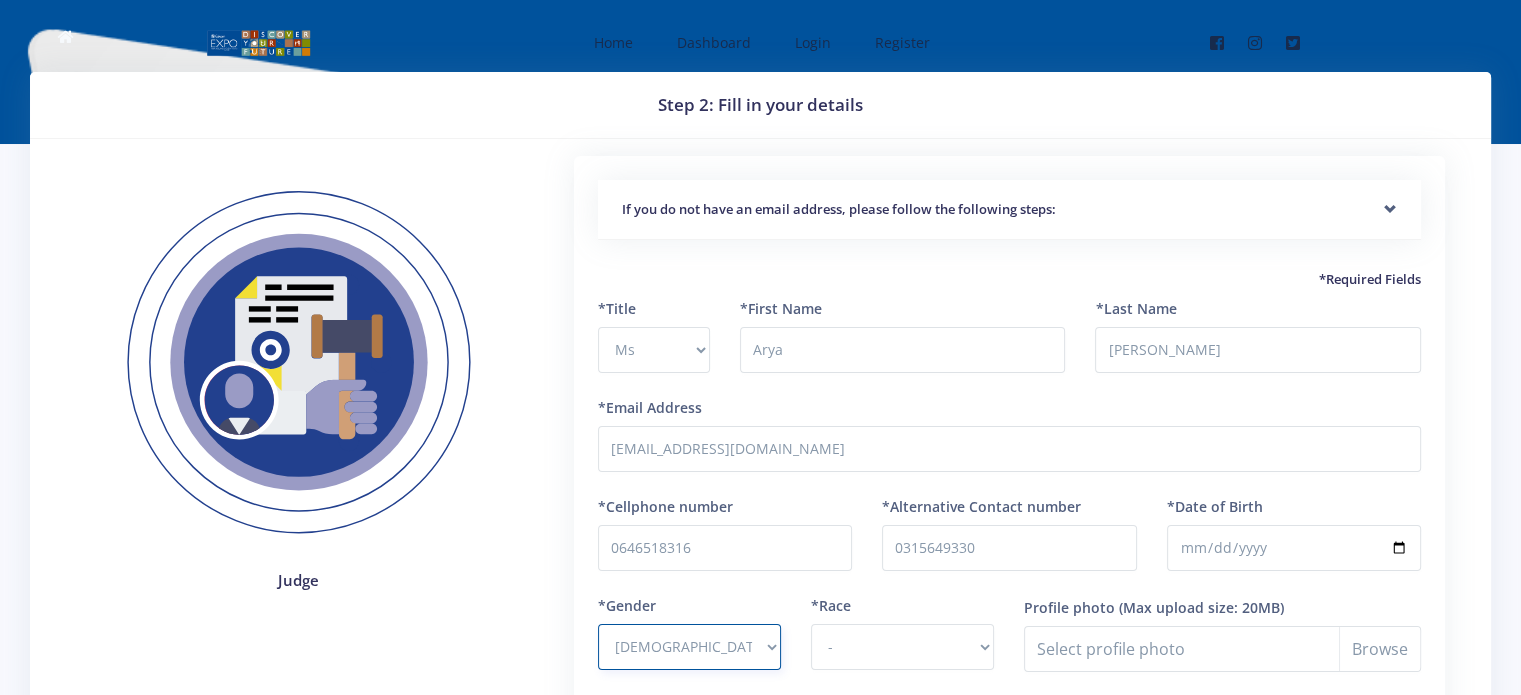 click on "-
Male
Female" at bounding box center (689, 647) 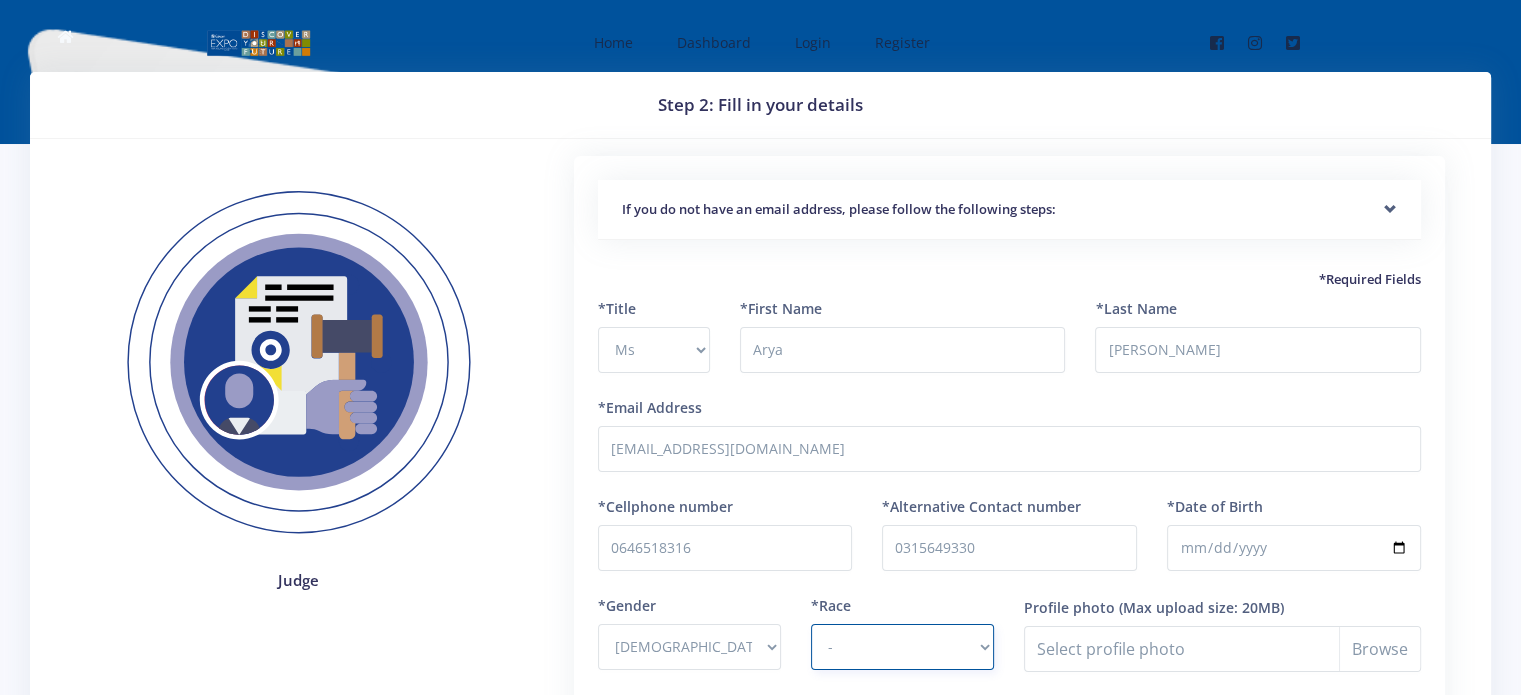 click on "-
African
Asian
Coloured
Indian
White
Other" at bounding box center [902, 647] 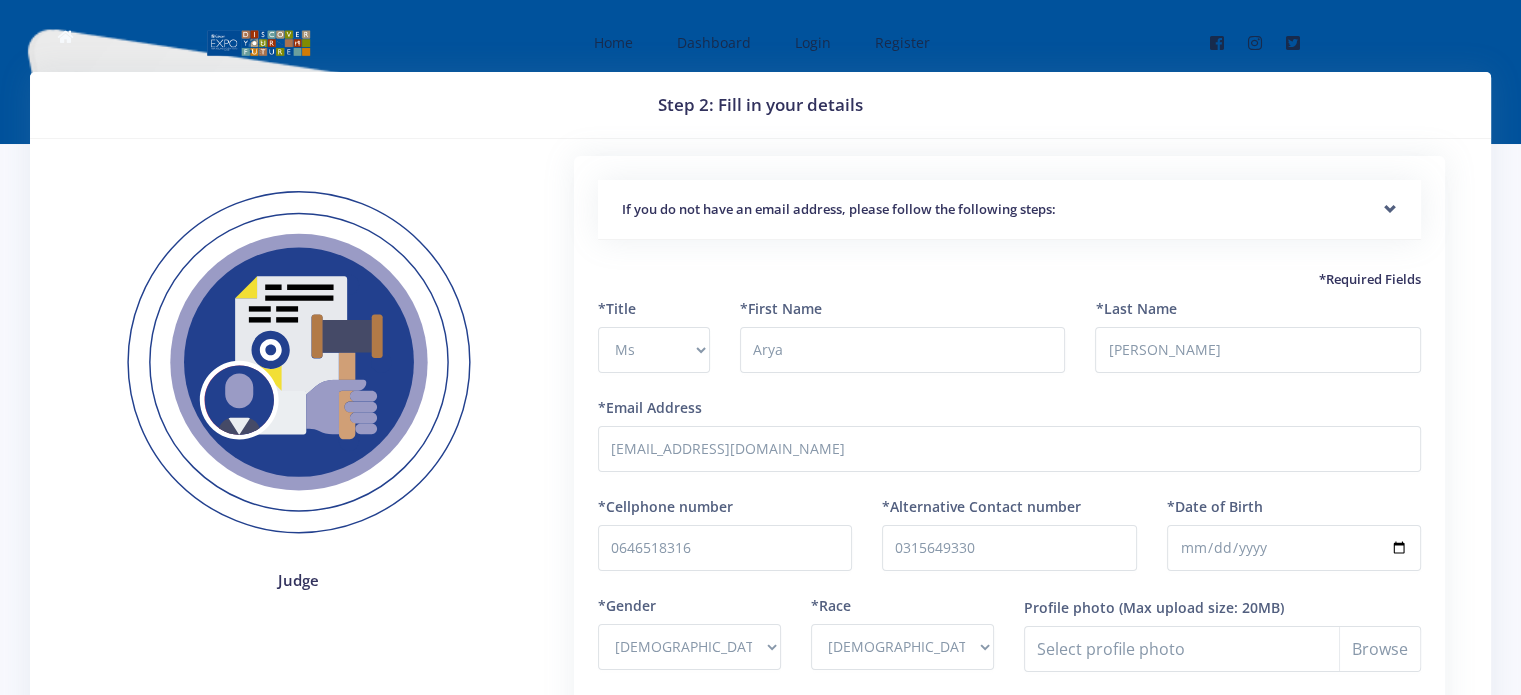 click on "*Alternative Contact number
0315649330" at bounding box center [1009, 545] 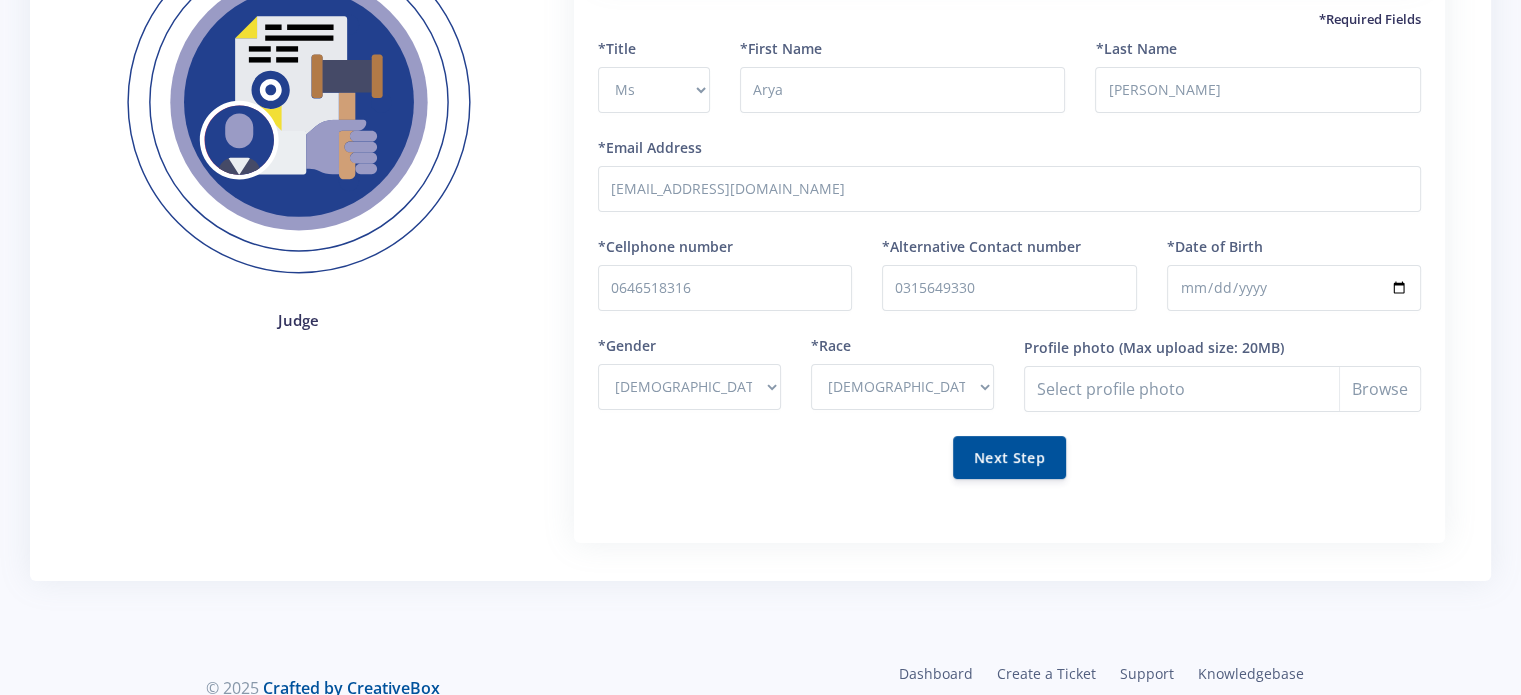 scroll, scrollTop: 299, scrollLeft: 0, axis: vertical 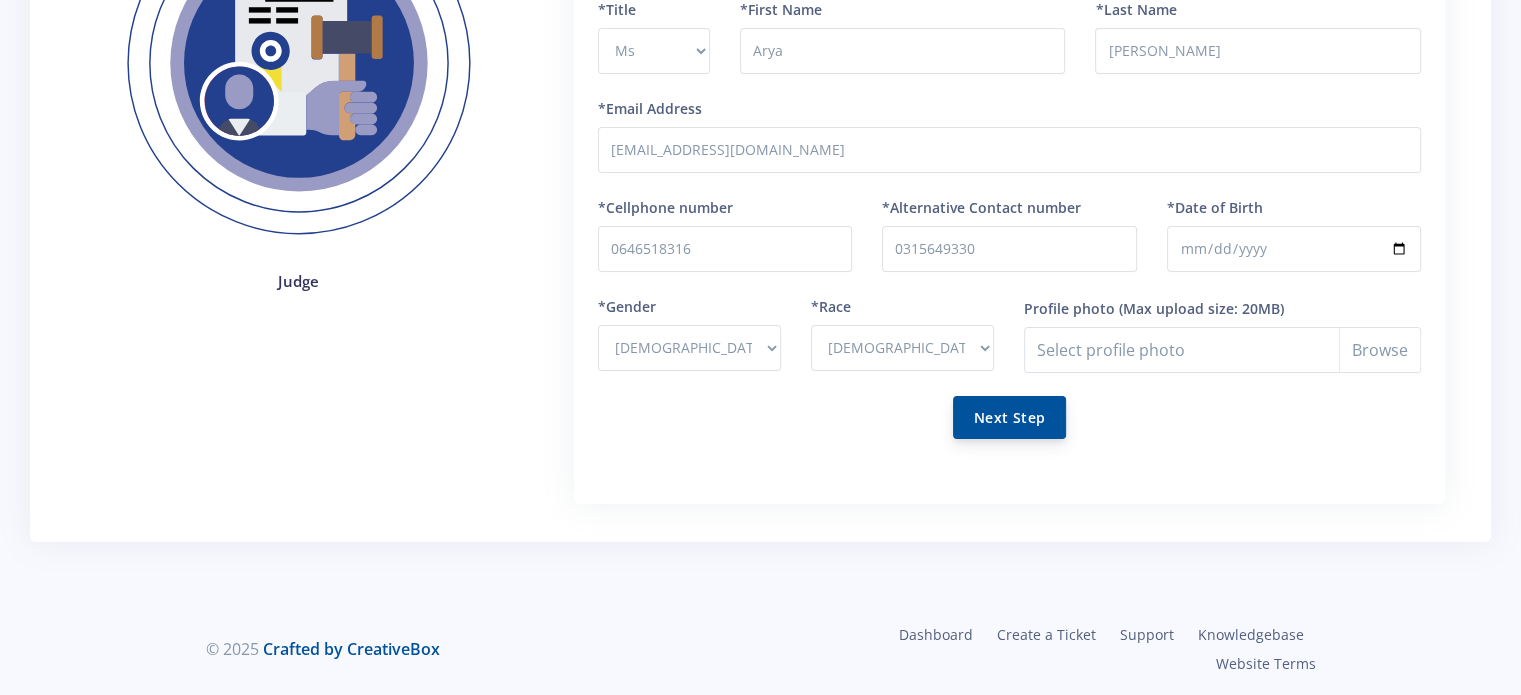 click on "Next
Step" at bounding box center (1009, 417) 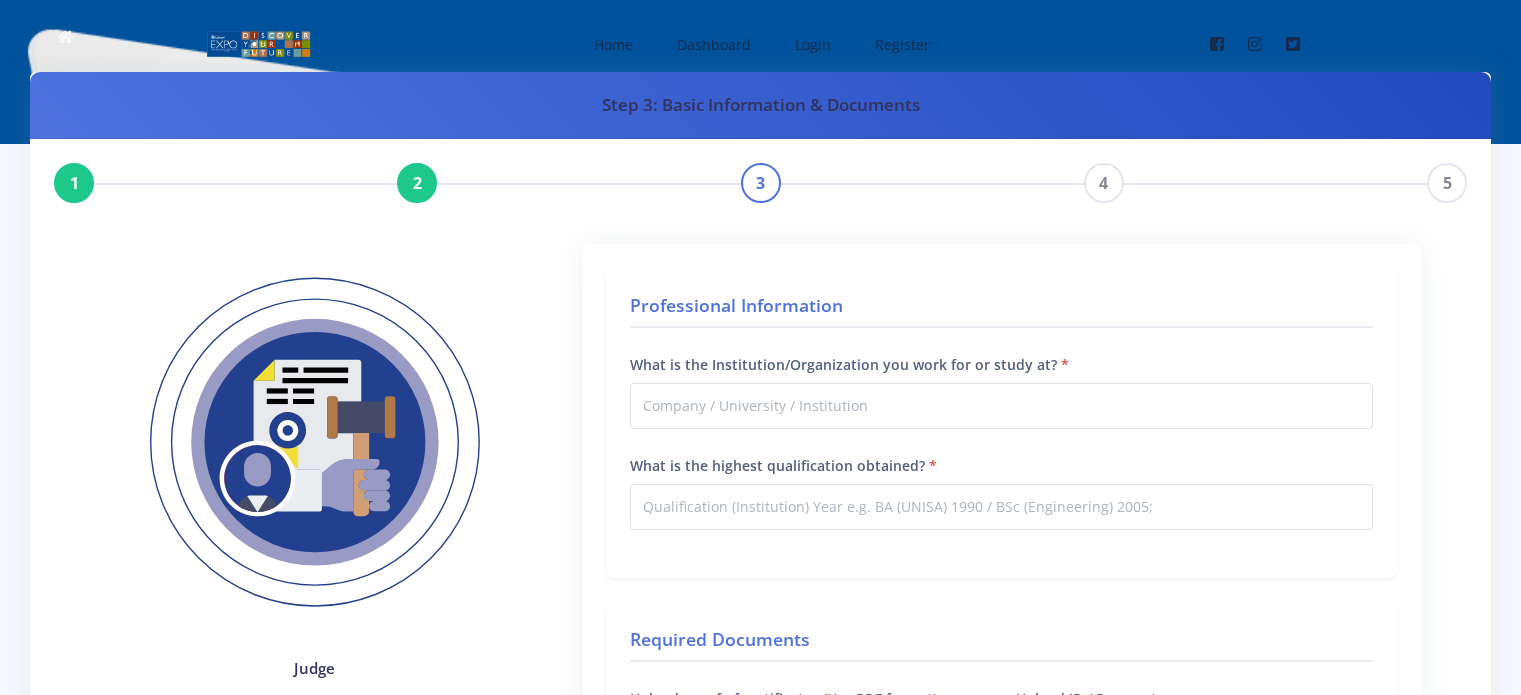 scroll, scrollTop: 0, scrollLeft: 0, axis: both 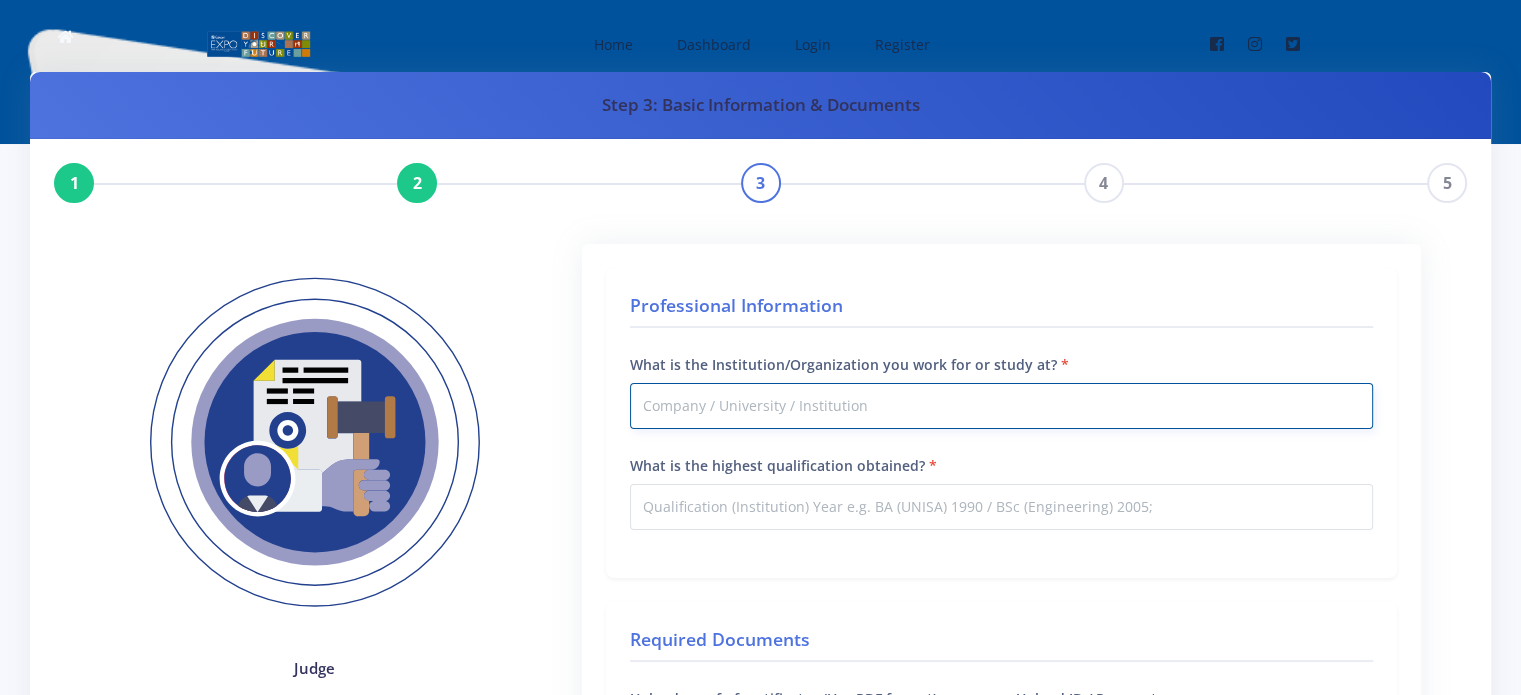 click on "What is the Institution/Organization you work for or study at?" at bounding box center (1001, 406) 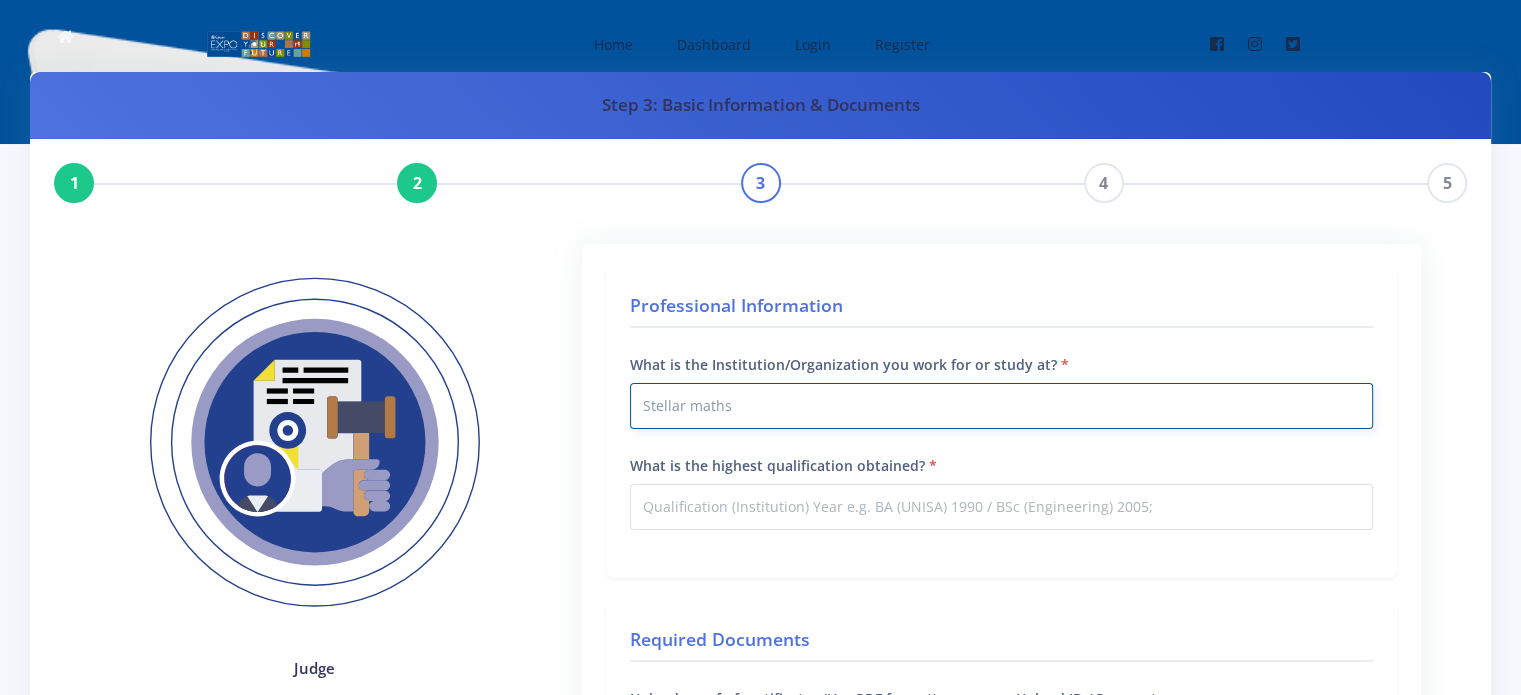 type on "Stellar maths" 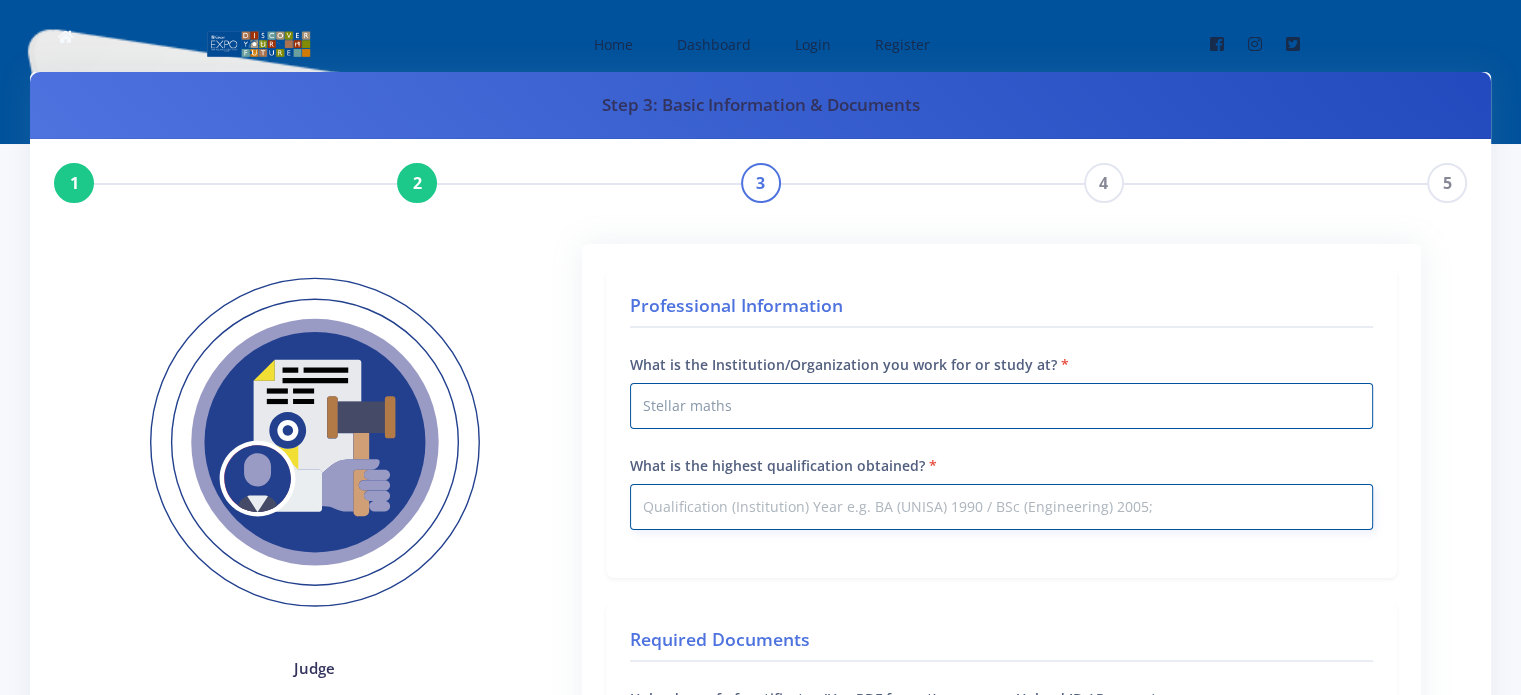 click on "What is the highest qualification obtained?" at bounding box center (1001, 507) 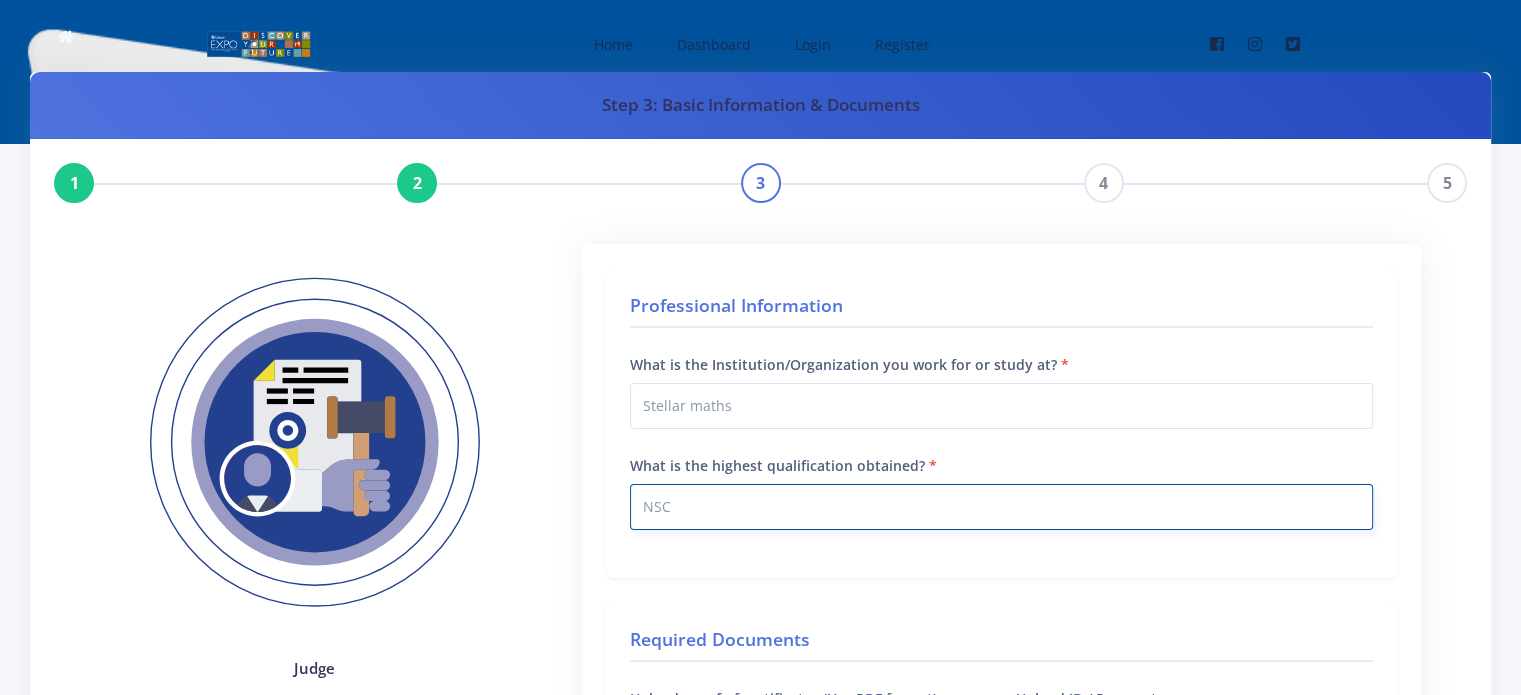 type on "NSC" 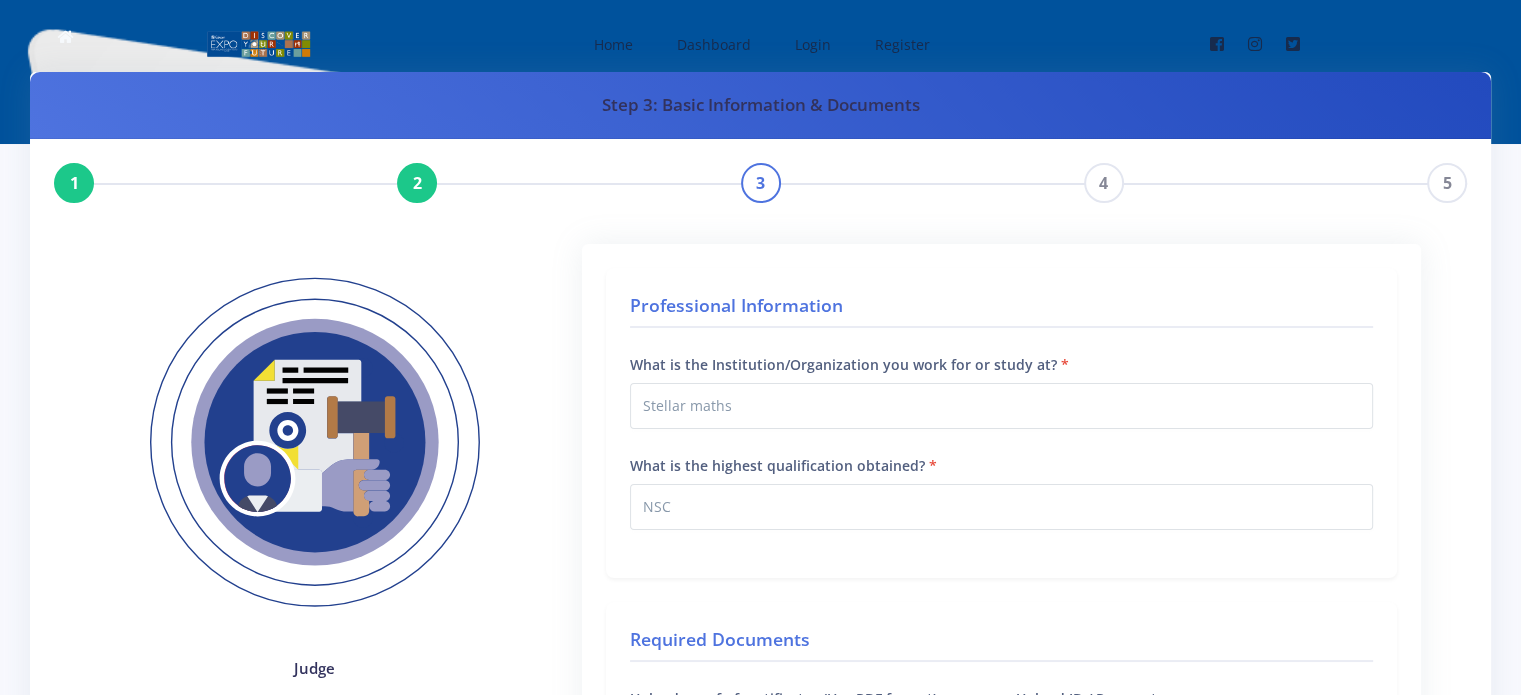 click on "Professional Information
What is the Institution/Organization you work for or study at?
Stellar maths
What is the highest qualification obtained?
NSC" at bounding box center [1001, 423] 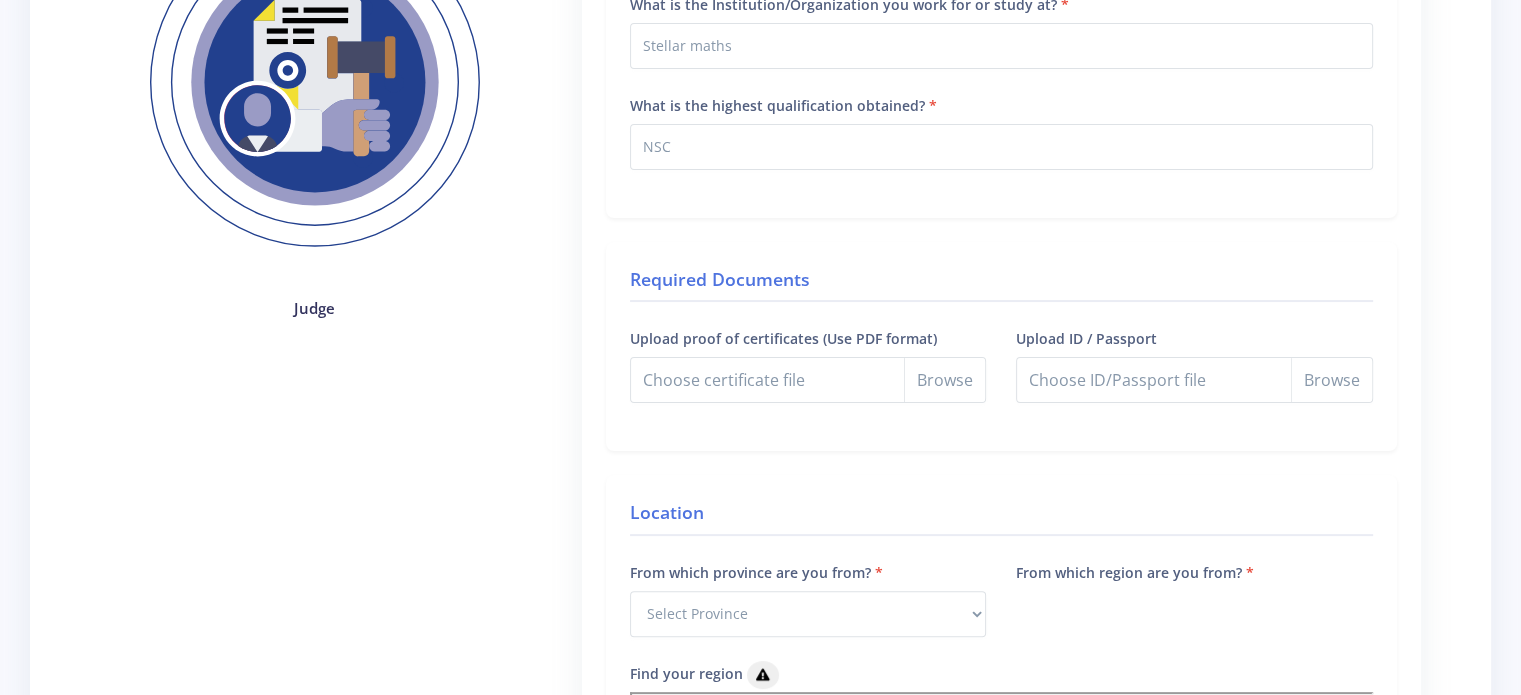scroll, scrollTop: 480, scrollLeft: 0, axis: vertical 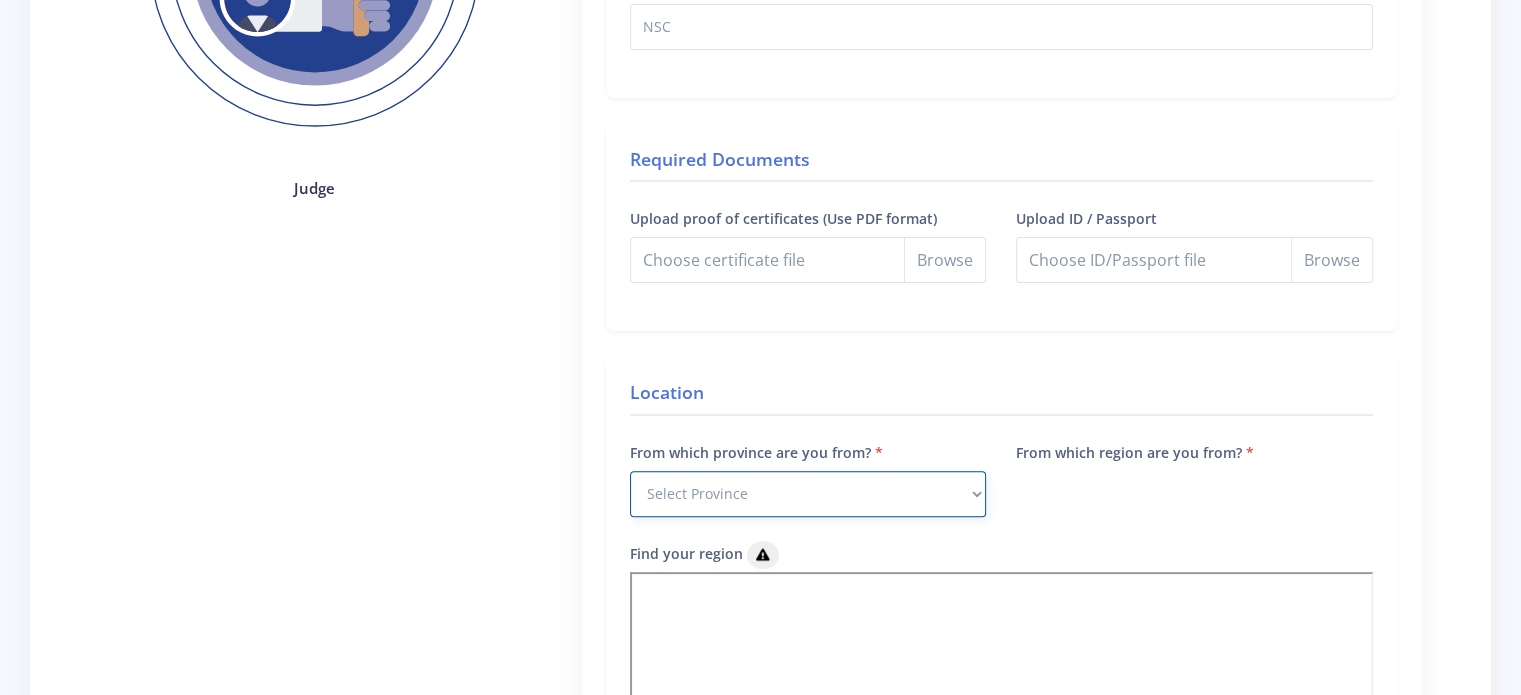 click on "Select Province
Western Cape
Eastern Cape
Northern Cape
North West
Free State" at bounding box center (808, 494) 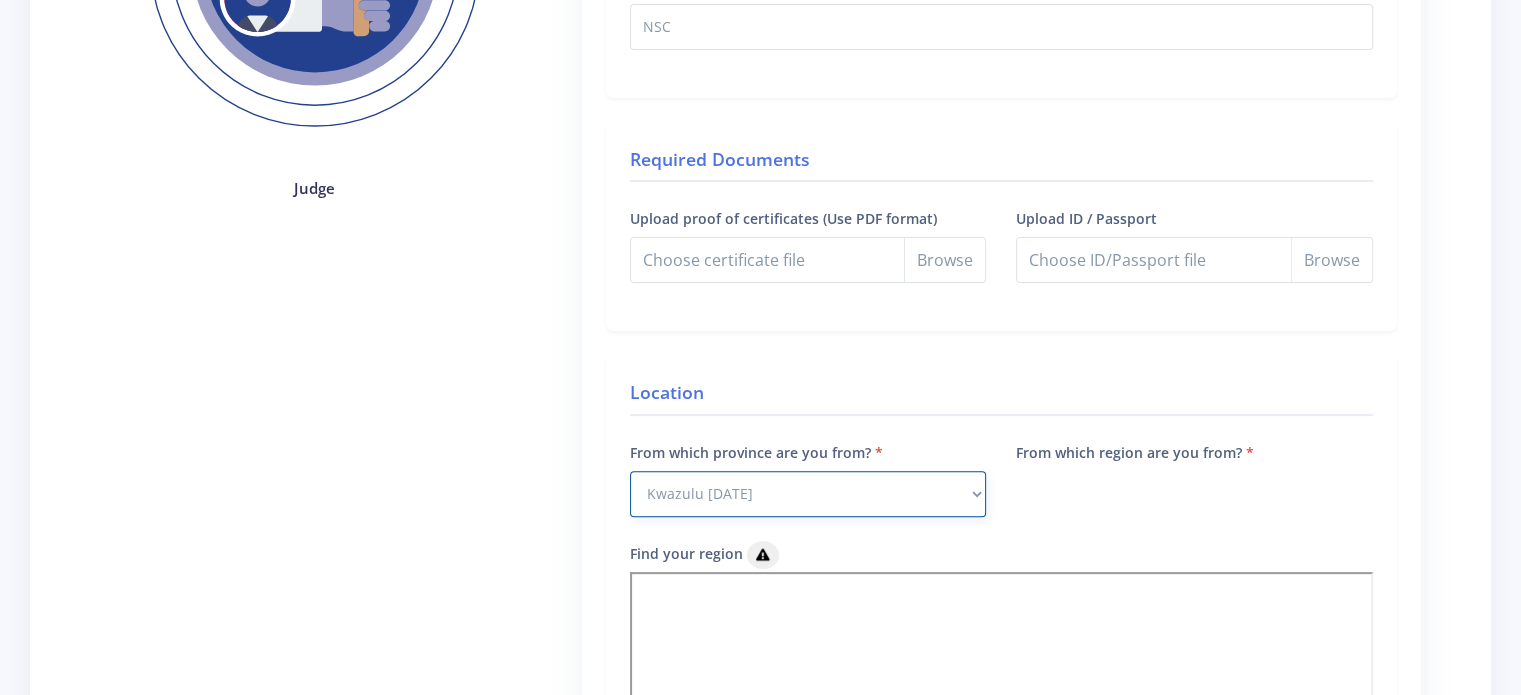click on "Select Province
Western Cape
Eastern Cape
Northern Cape
North West
Free State" at bounding box center (808, 494) 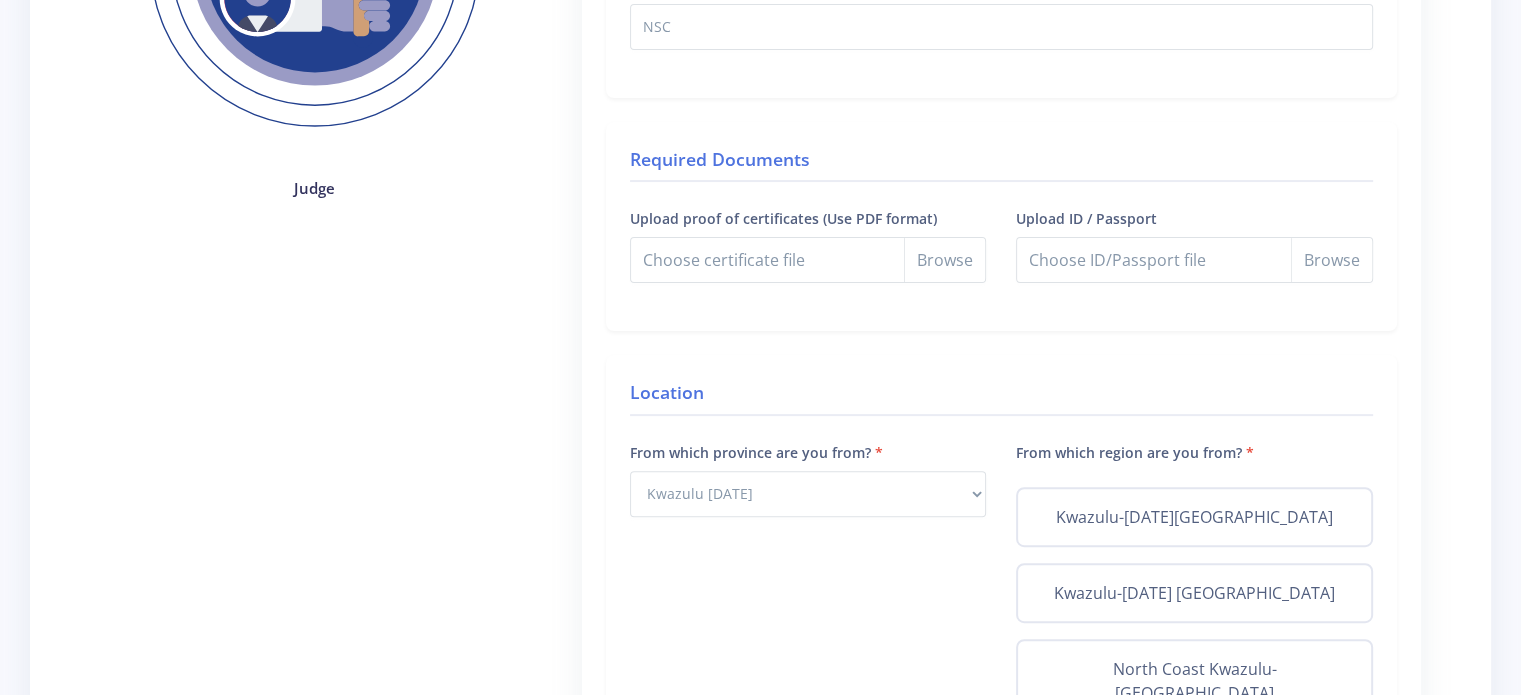 click on "From which region are you from?" at bounding box center (1135, 452) 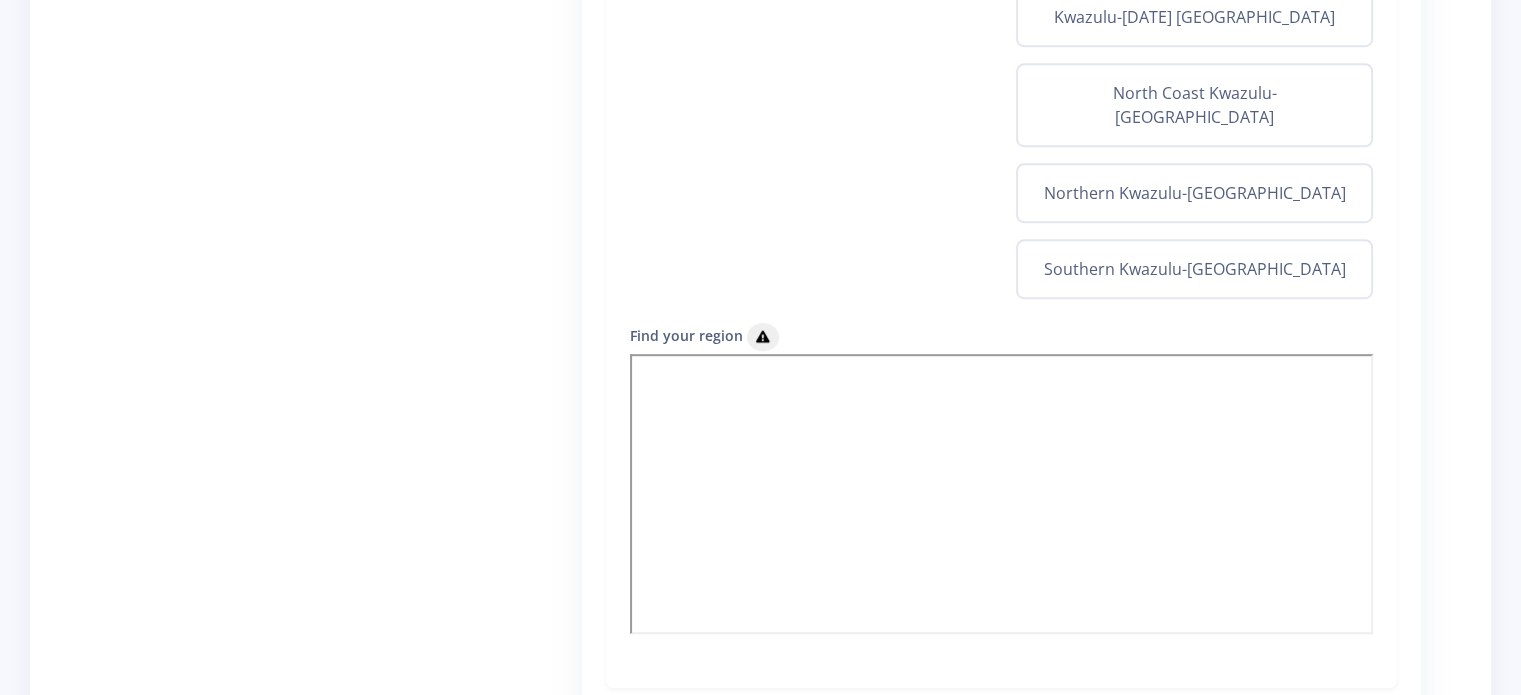 scroll, scrollTop: 1080, scrollLeft: 0, axis: vertical 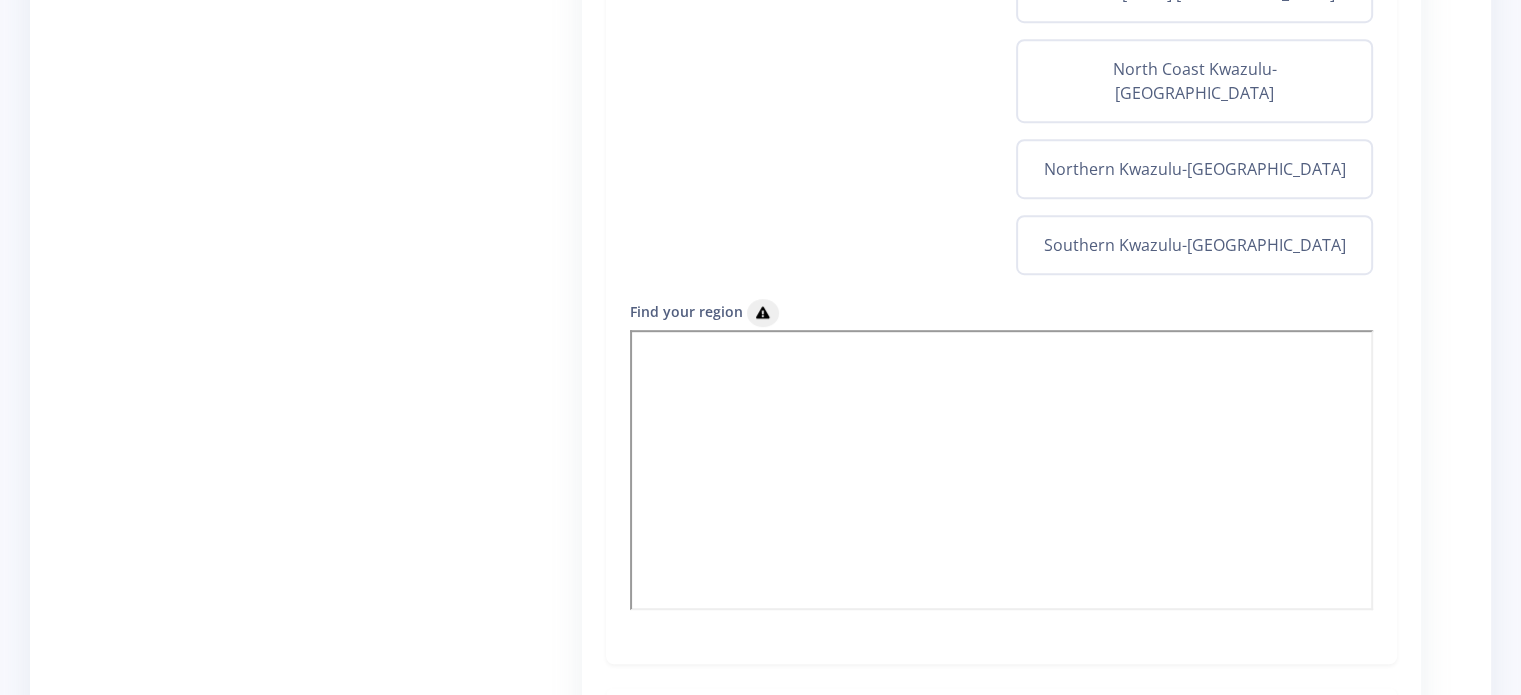 click on "From which province are you from?
Select Province
Western Cape
Eastern Cape
Northern Cape
North West" at bounding box center [808, 69] 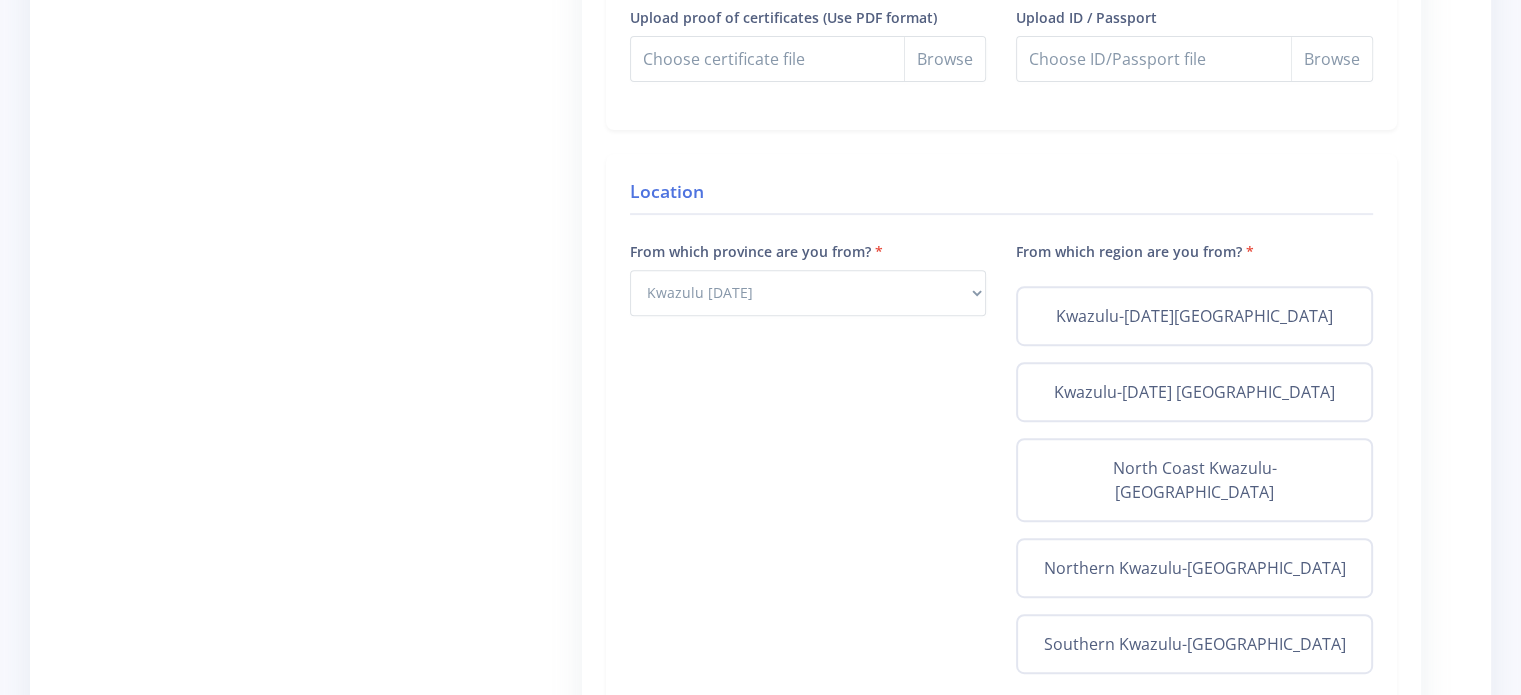 scroll, scrollTop: 680, scrollLeft: 0, axis: vertical 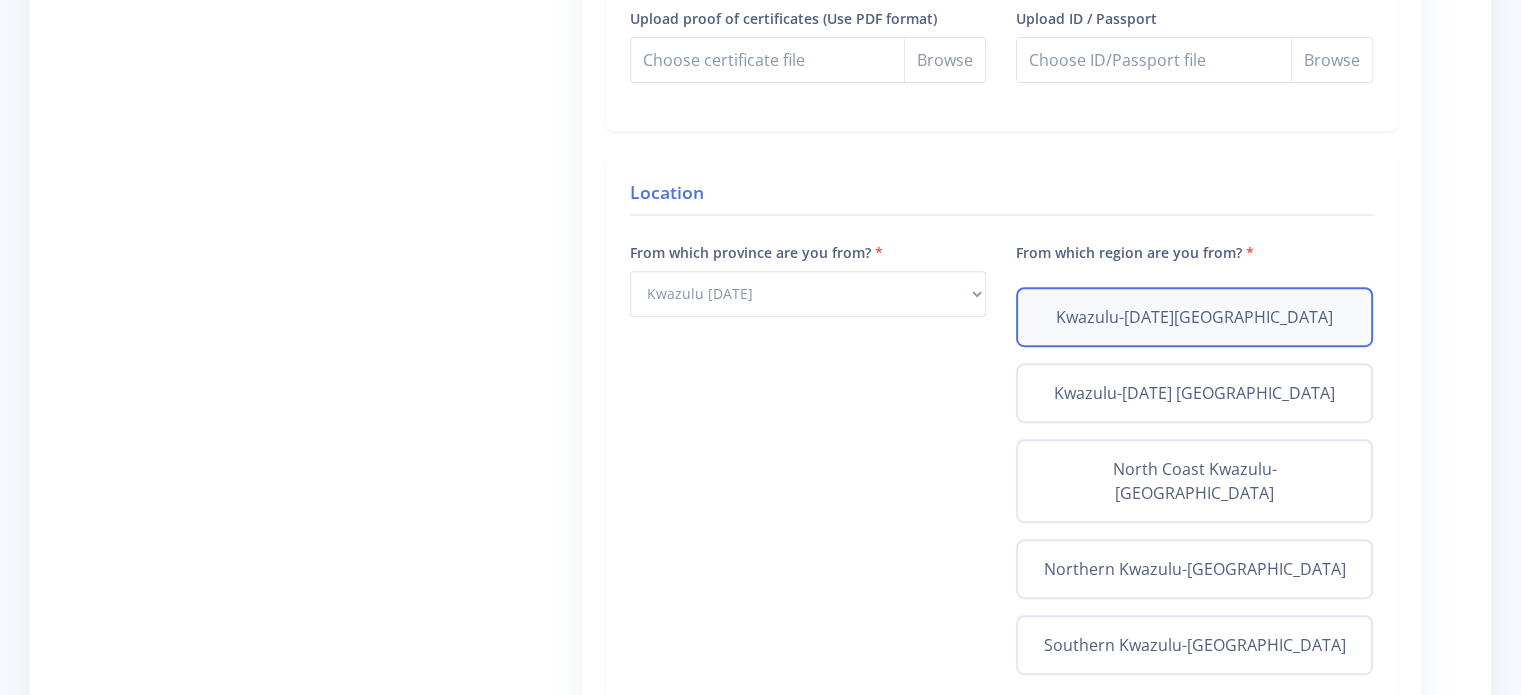 click on "Kwazulu-Natal Central" at bounding box center [1194, 317] 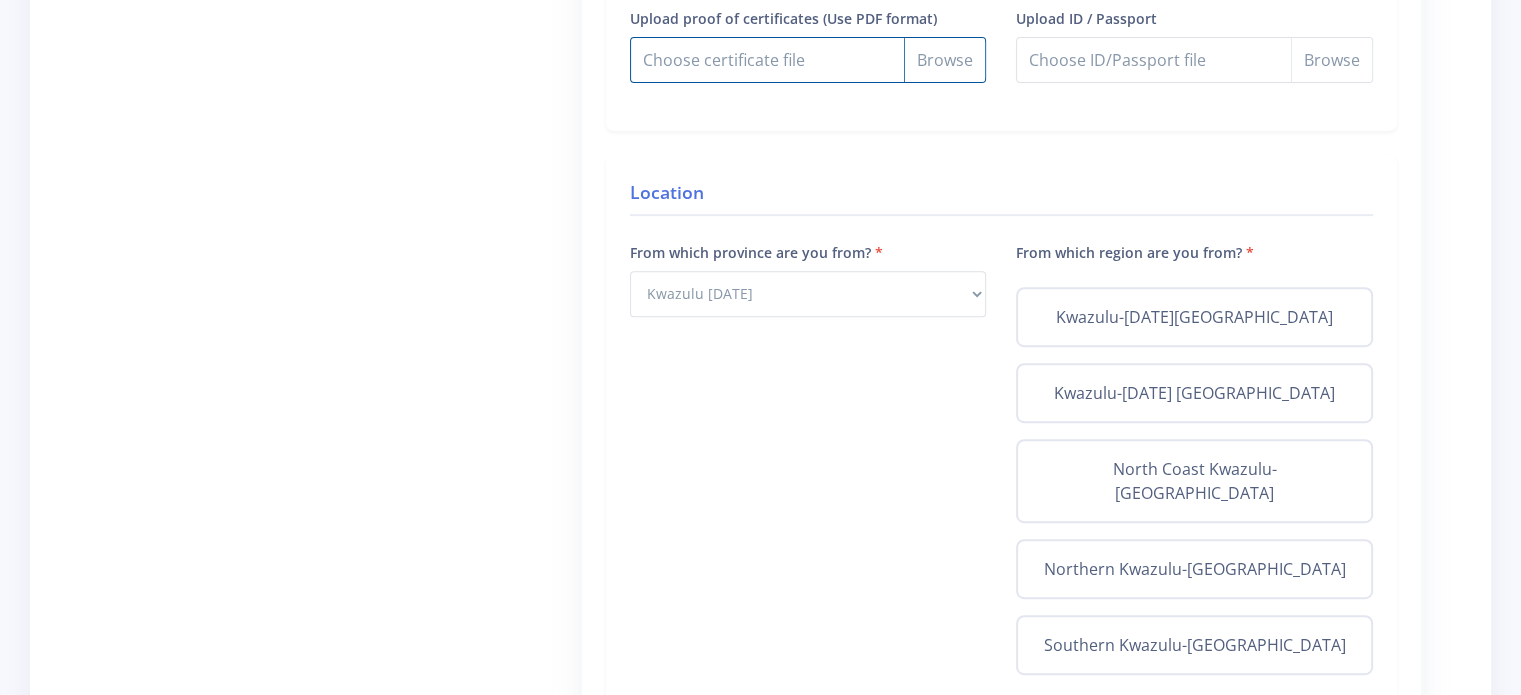 click on "Upload proof of certificates (Use PDF format)" at bounding box center (808, 60) 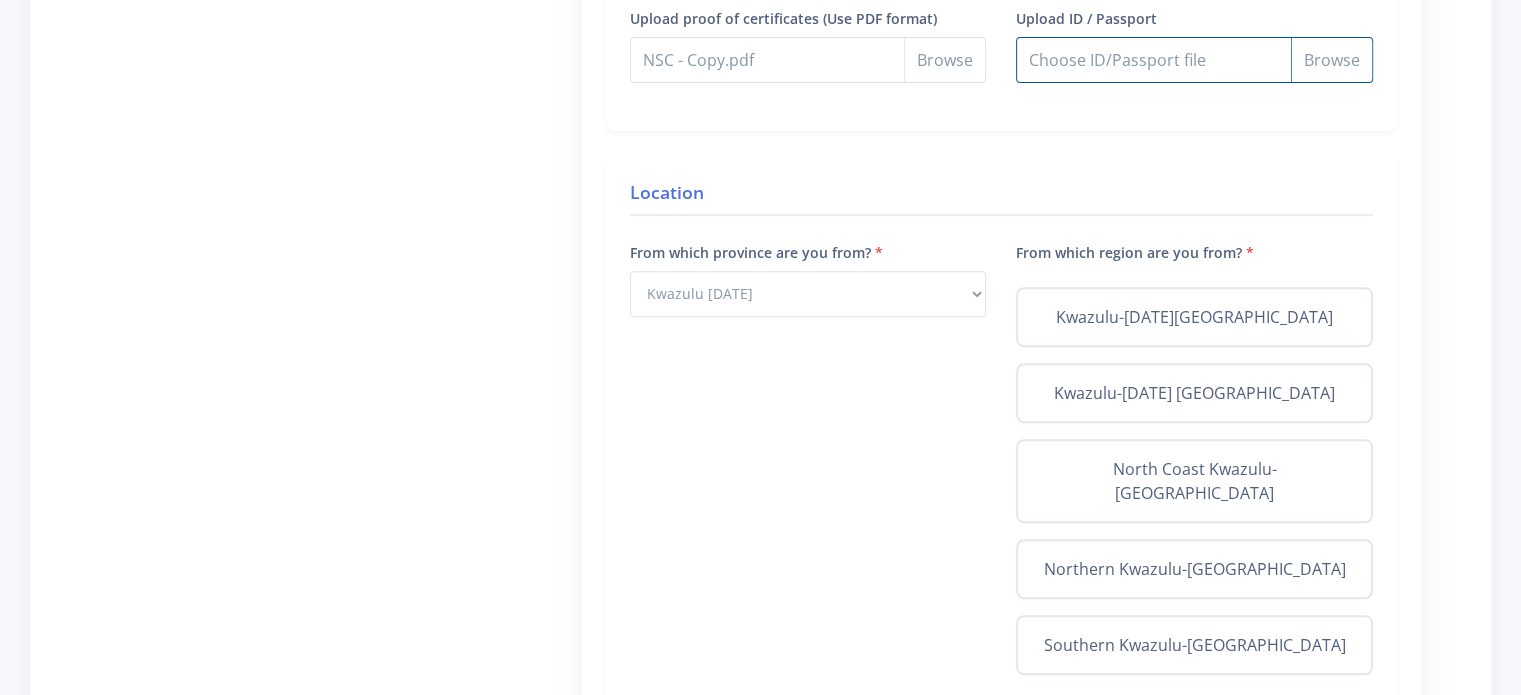 click on "Upload ID / Passport" at bounding box center (1194, 60) 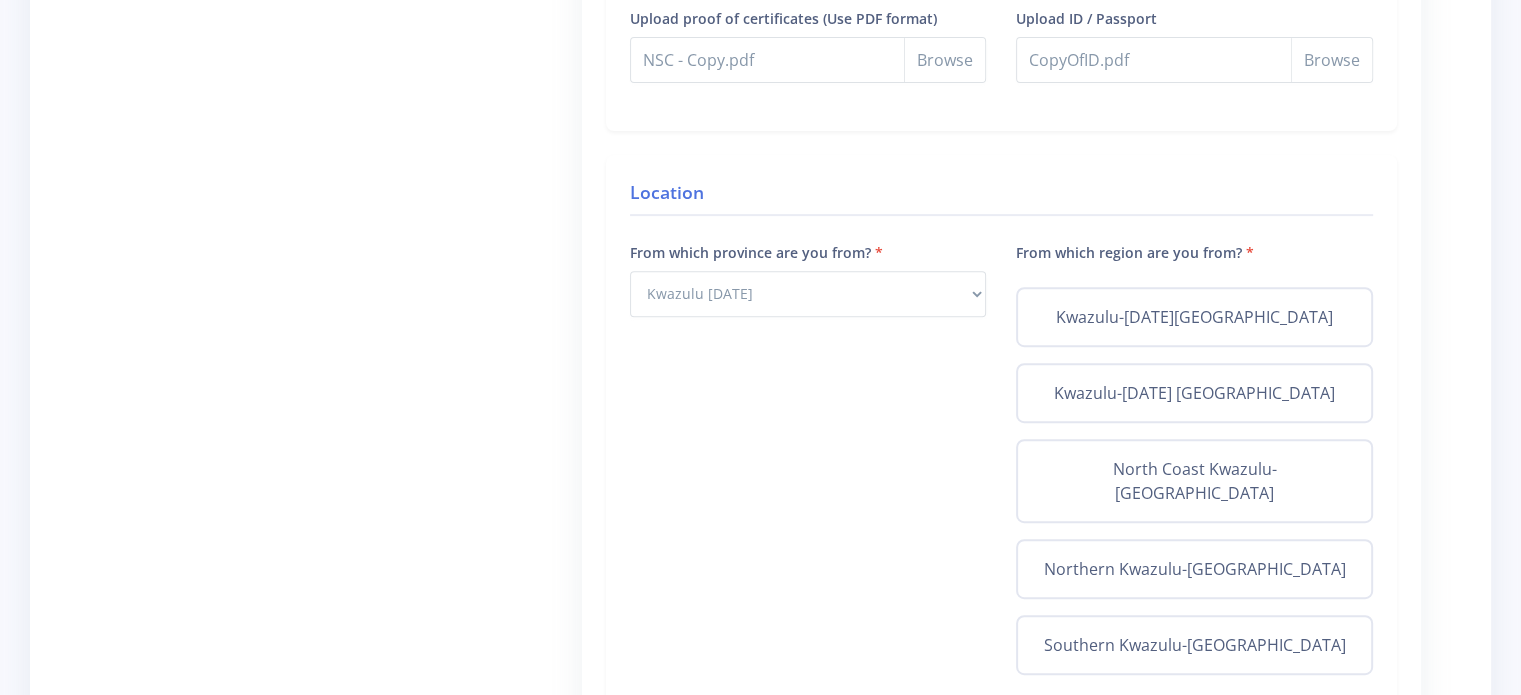 click on "Judge" at bounding box center [315, 634] 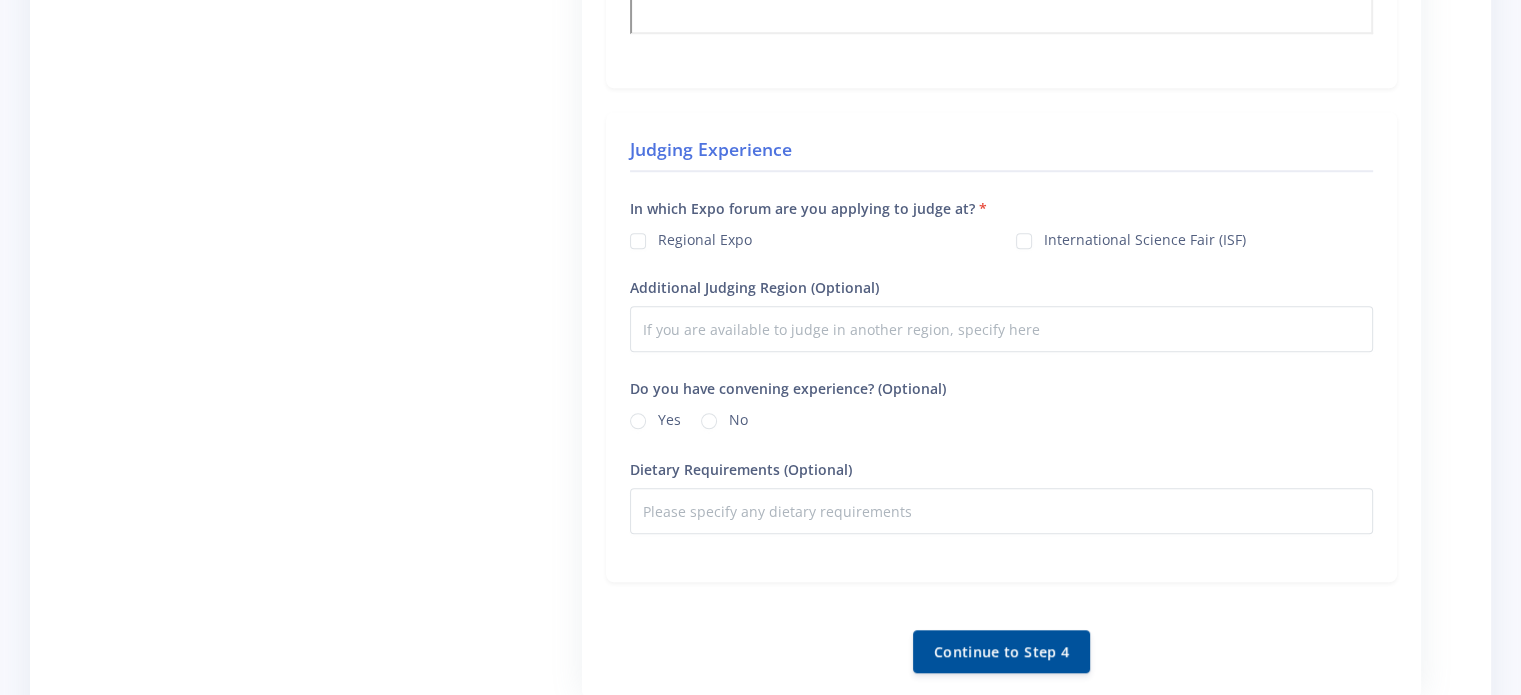 scroll, scrollTop: 1681, scrollLeft: 0, axis: vertical 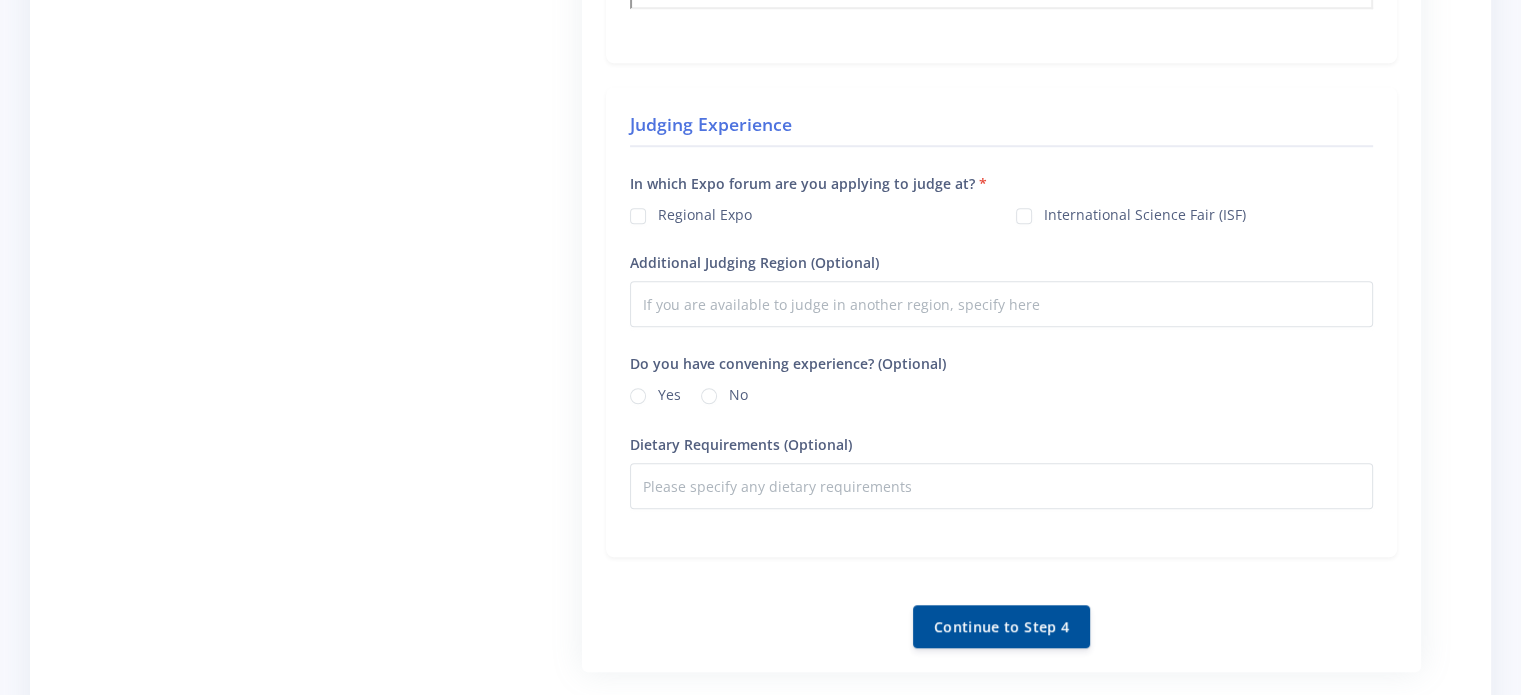 click on "Yes" at bounding box center (655, 396) 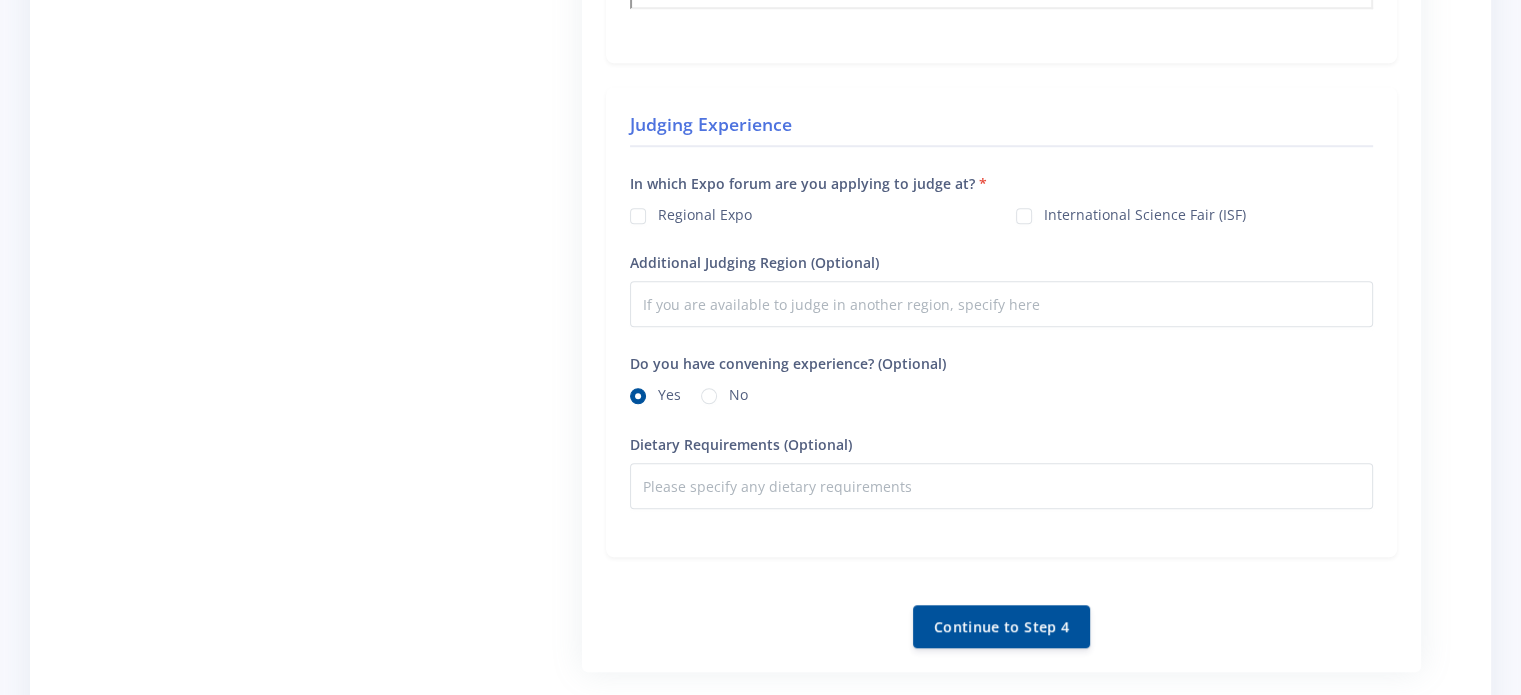 click on "Judging Experience
In which Expo forum are you applying to judge at?
Regional Expo
International Science Fair (ISF)
Yes No" at bounding box center (1001, 322) 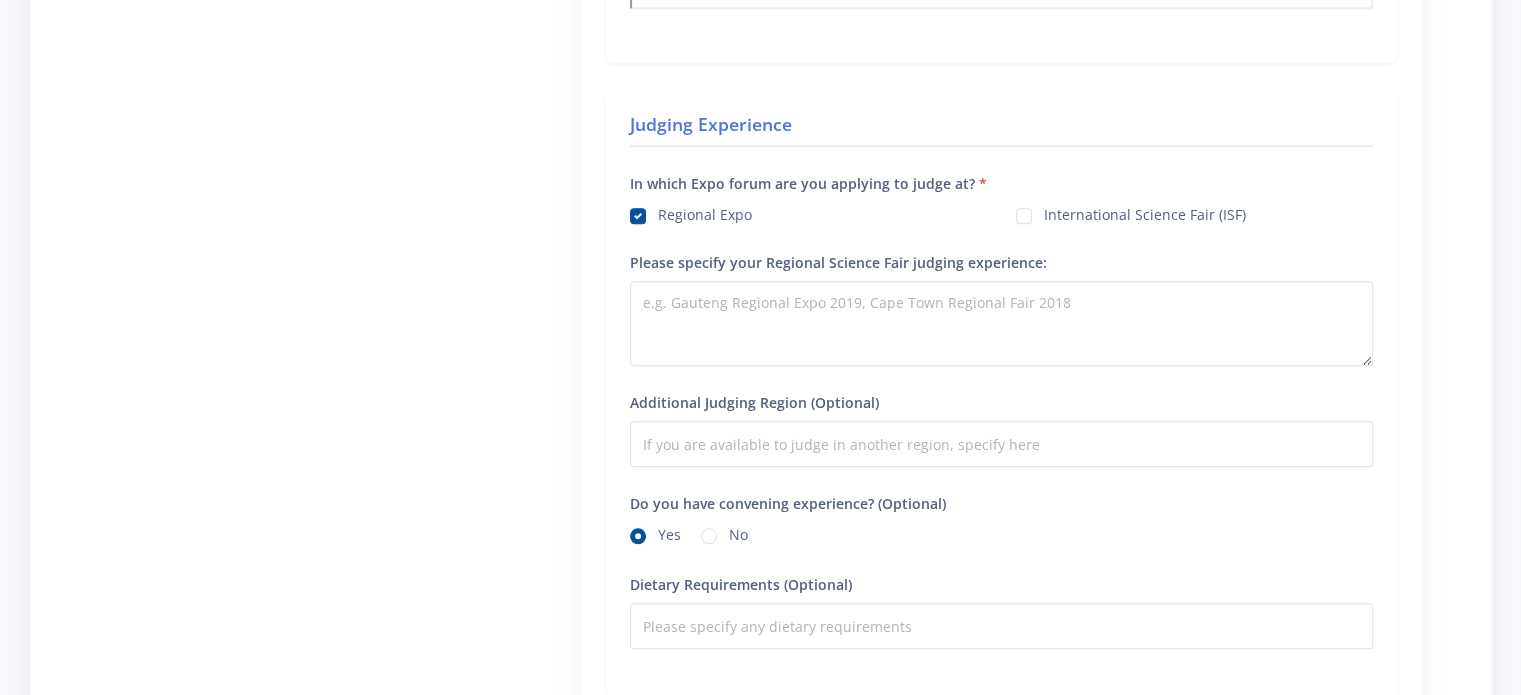 click on "Judge" at bounding box center [315, -297] 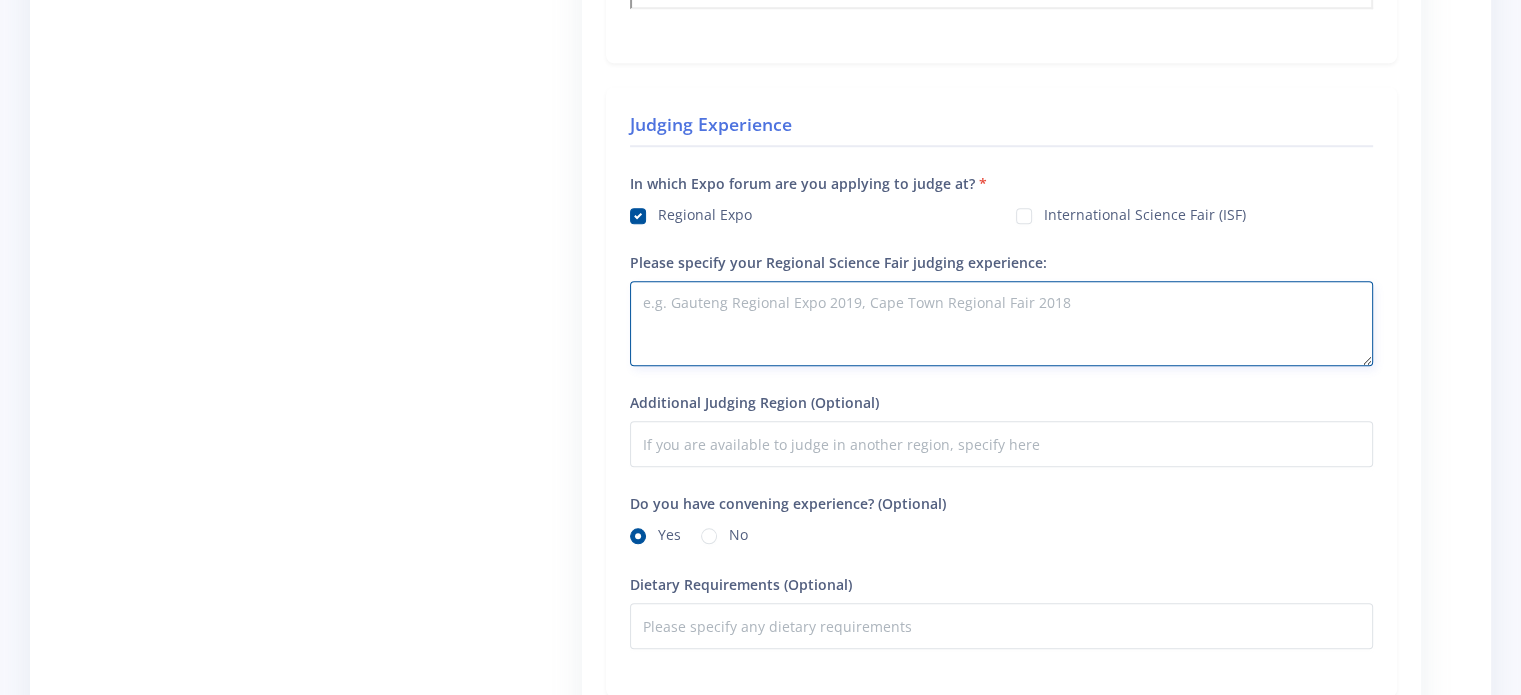 click on "Please specify your Regional Science Fair judging experience:" at bounding box center [1001, 323] 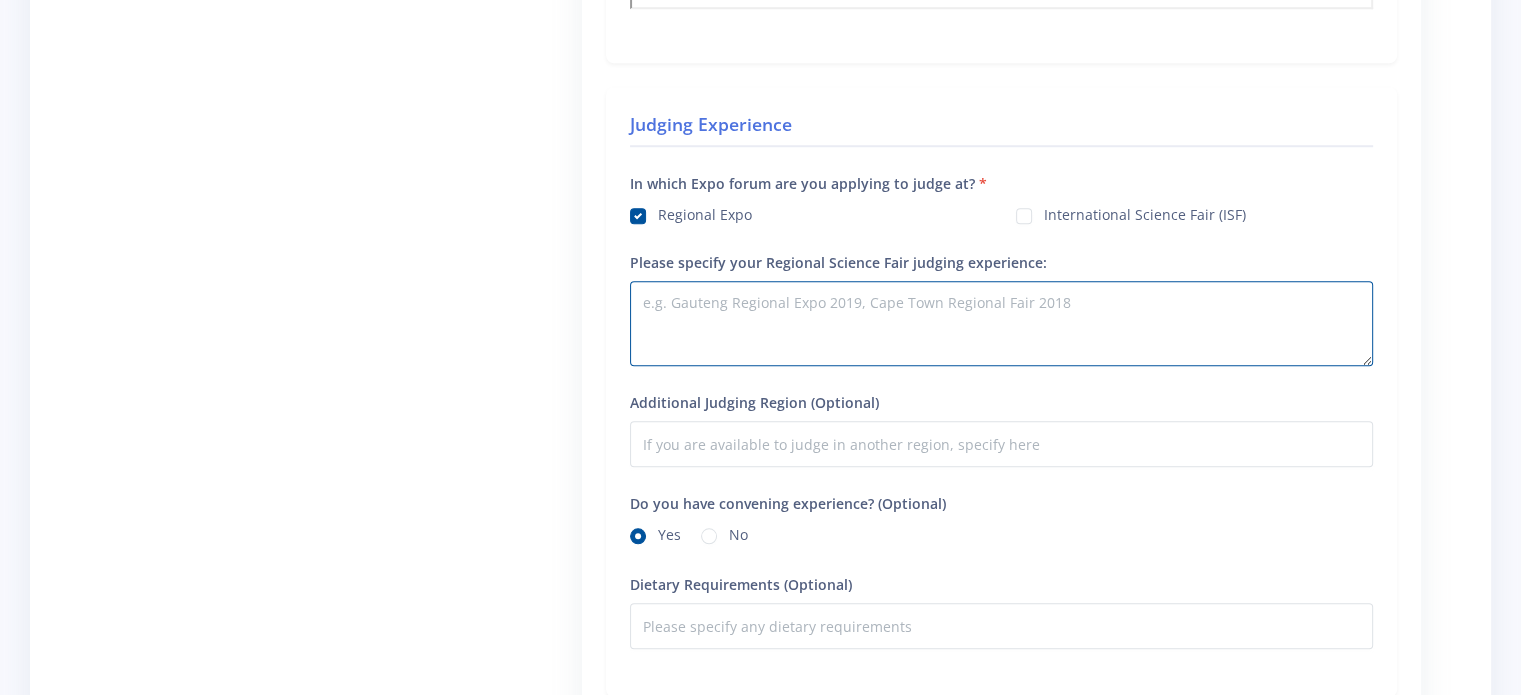 click on "Judge" at bounding box center [315, -297] 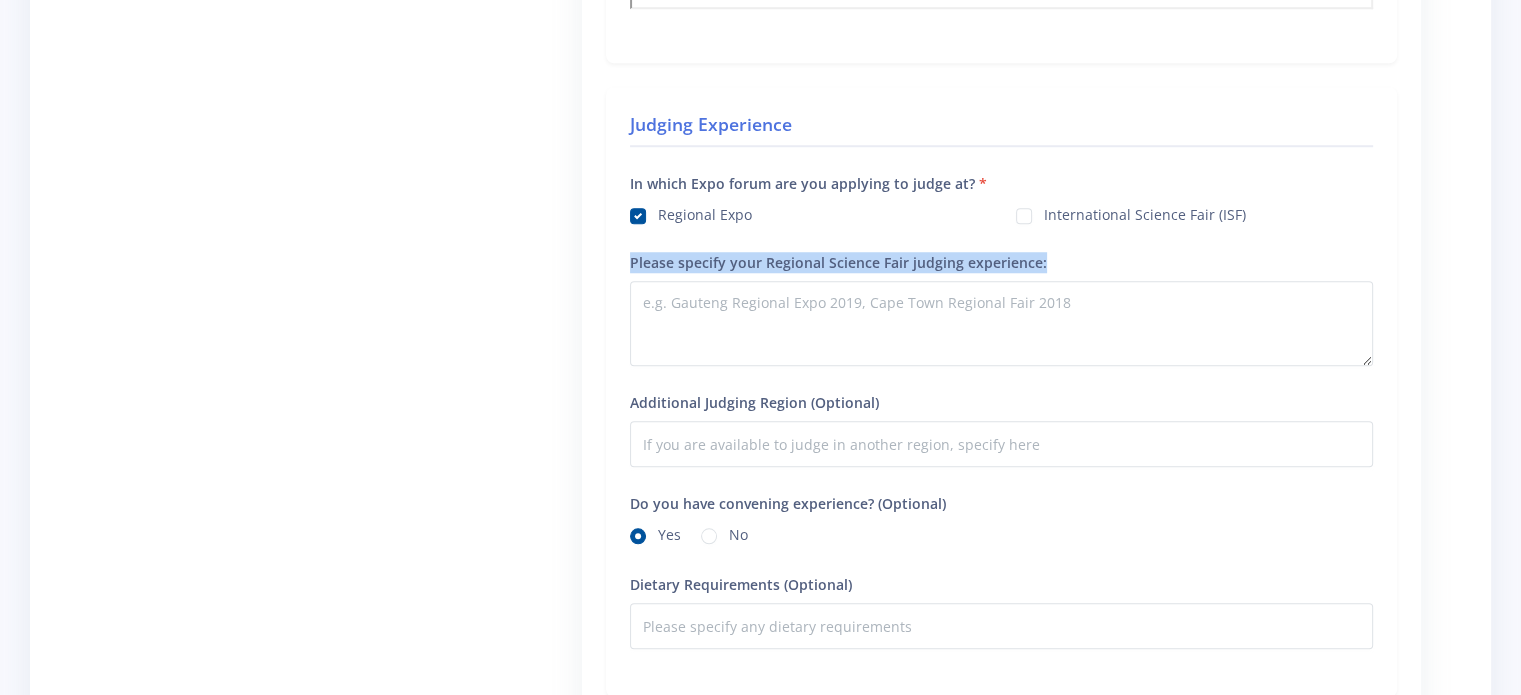 drag, startPoint x: 622, startPoint y: 234, endPoint x: 682, endPoint y: 273, distance: 71.561165 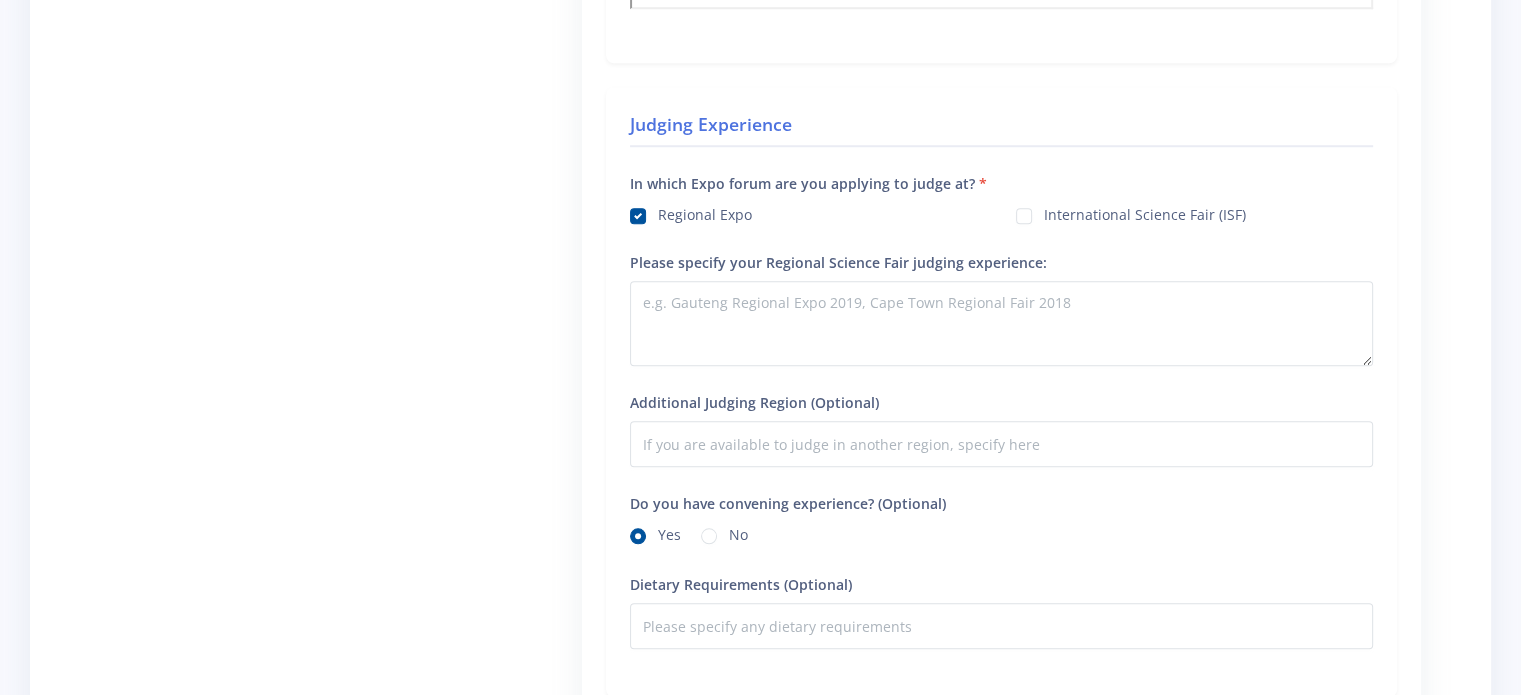 click on "Judge" at bounding box center (315, -297) 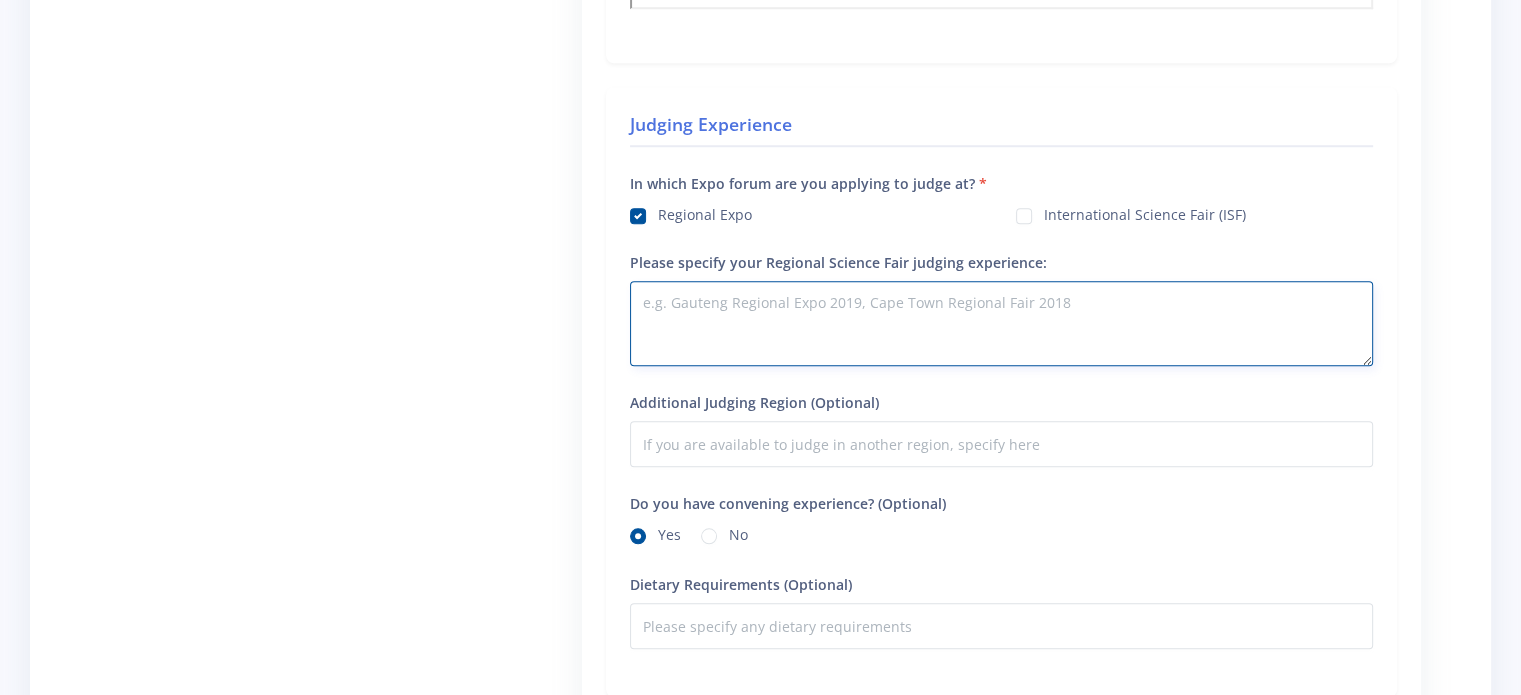 click on "Please specify your Regional Science Fair judging experience:" at bounding box center (1001, 323) 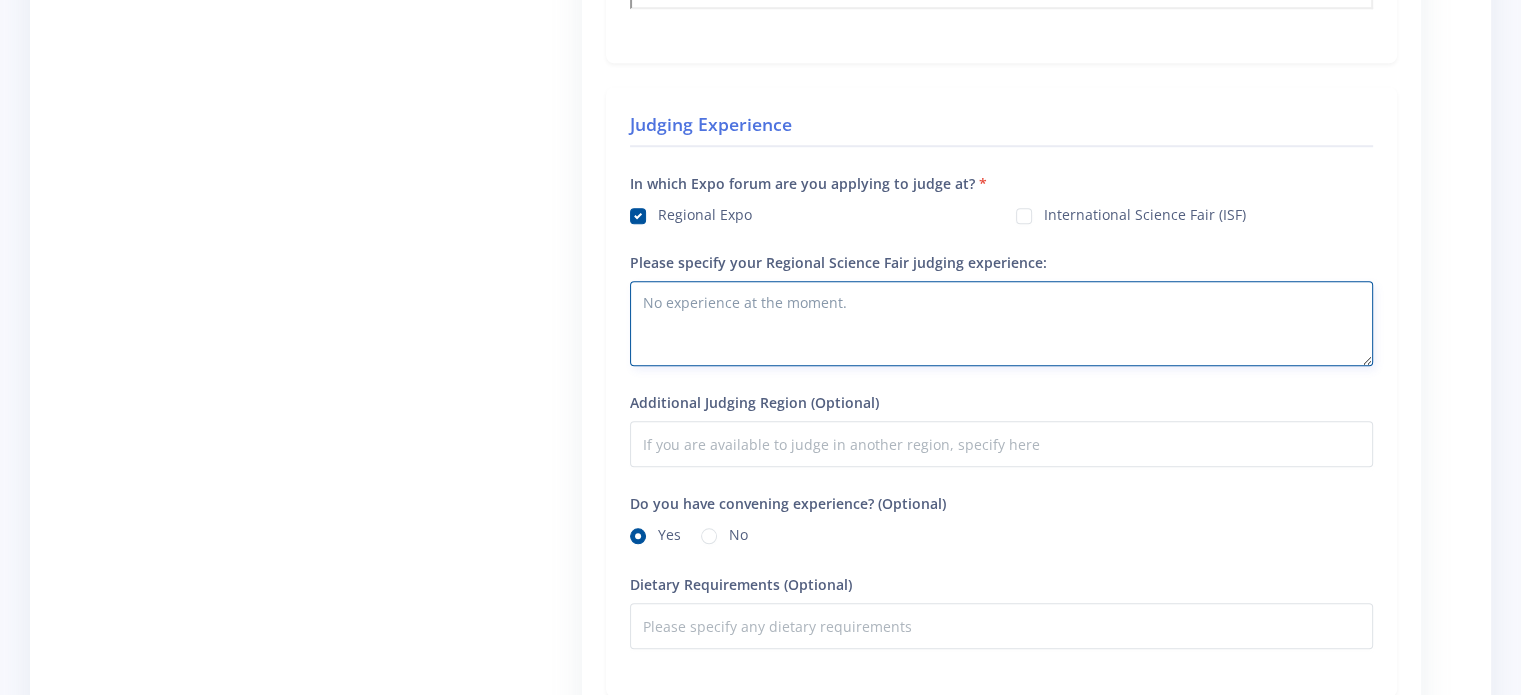 click on "No experience at the moment." at bounding box center (1001, 323) 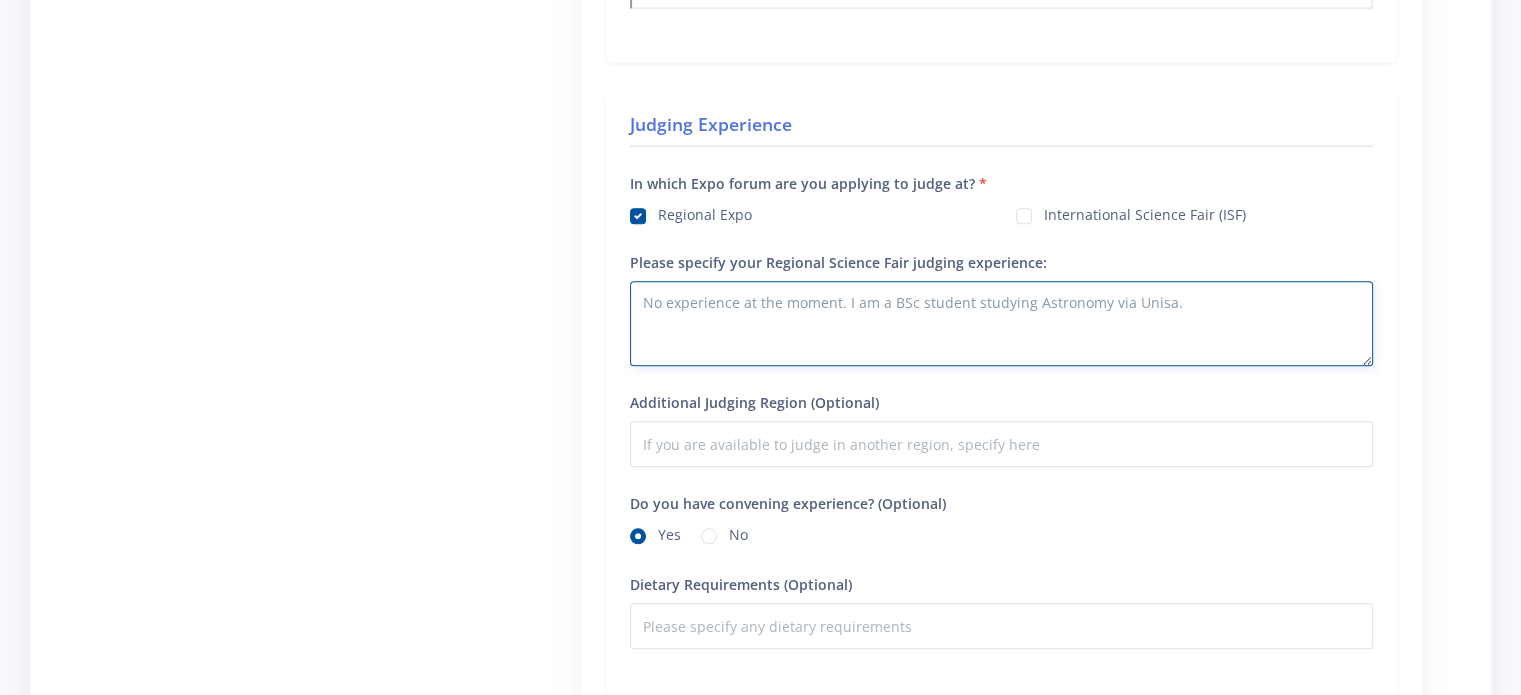 type on "No experience at the moment. I am a BSc student studying Astronomy via Unisa." 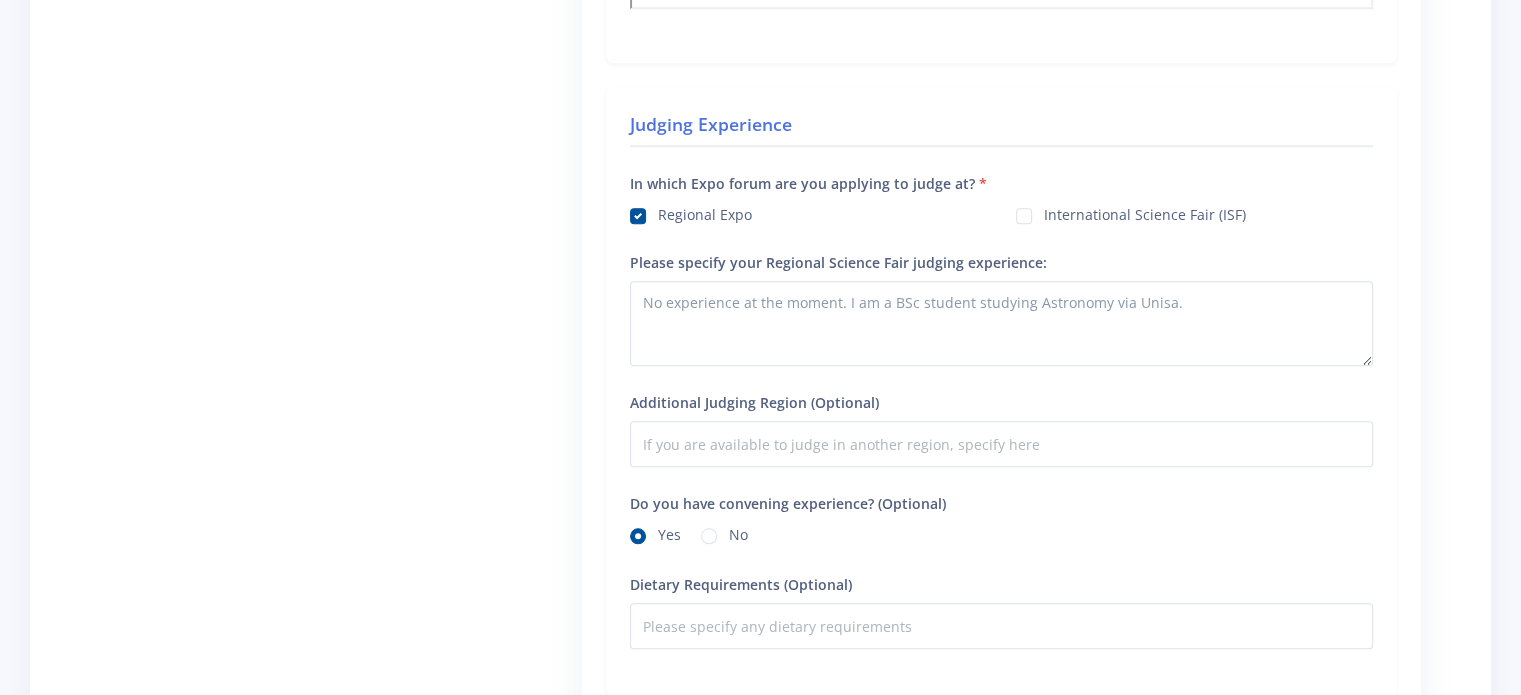 click on "Judging Experience
In which Expo forum are you applying to judge at?
Regional Expo
International Science Fair (ISF)
Yes No" at bounding box center (1001, 392) 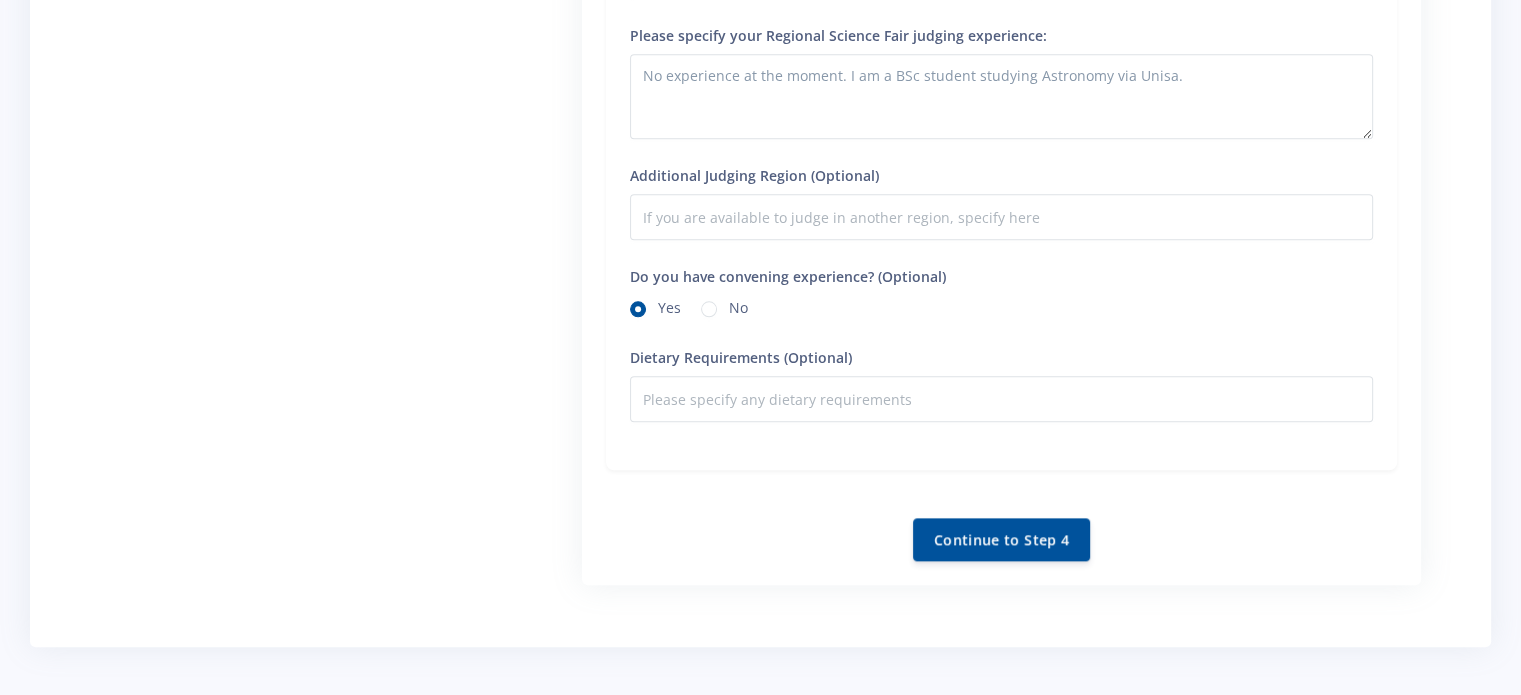 scroll, scrollTop: 1980, scrollLeft: 0, axis: vertical 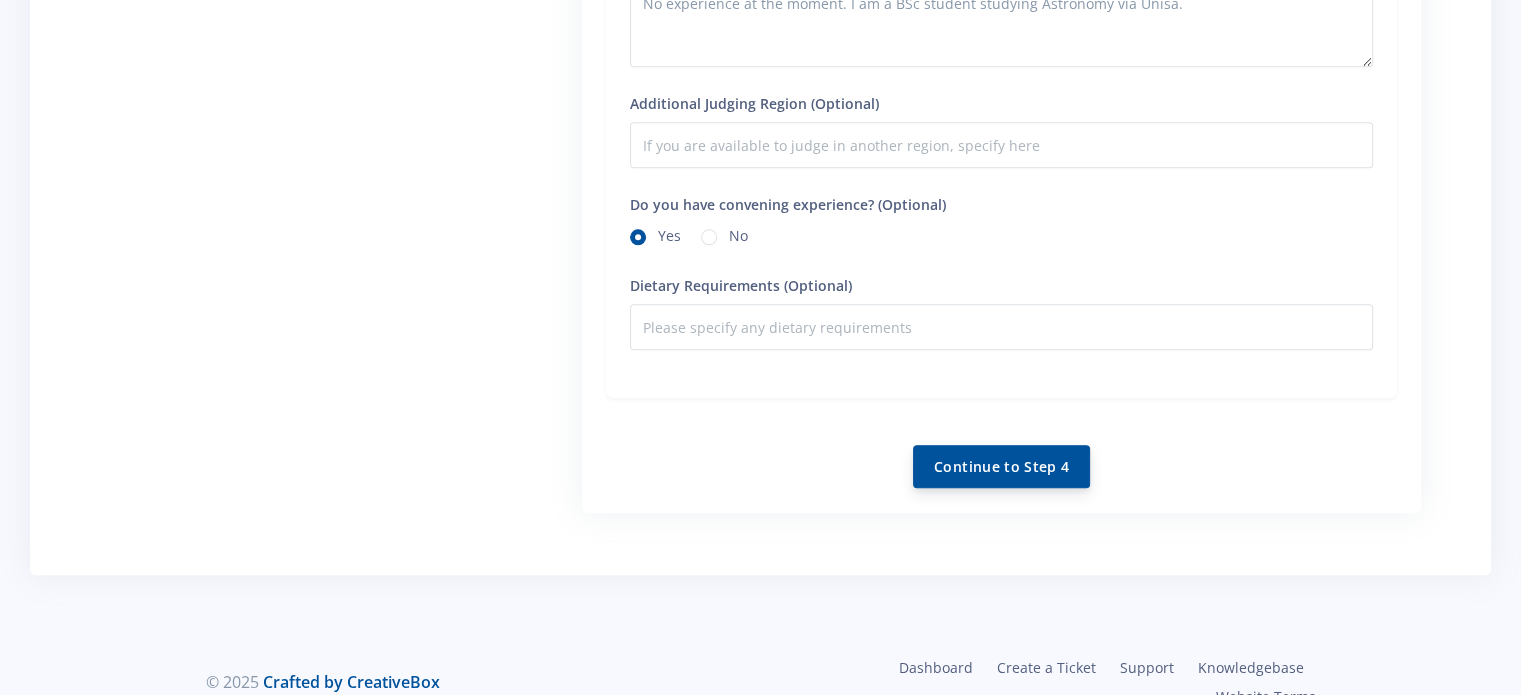 click on "Continue to Step 4" at bounding box center [1001, 466] 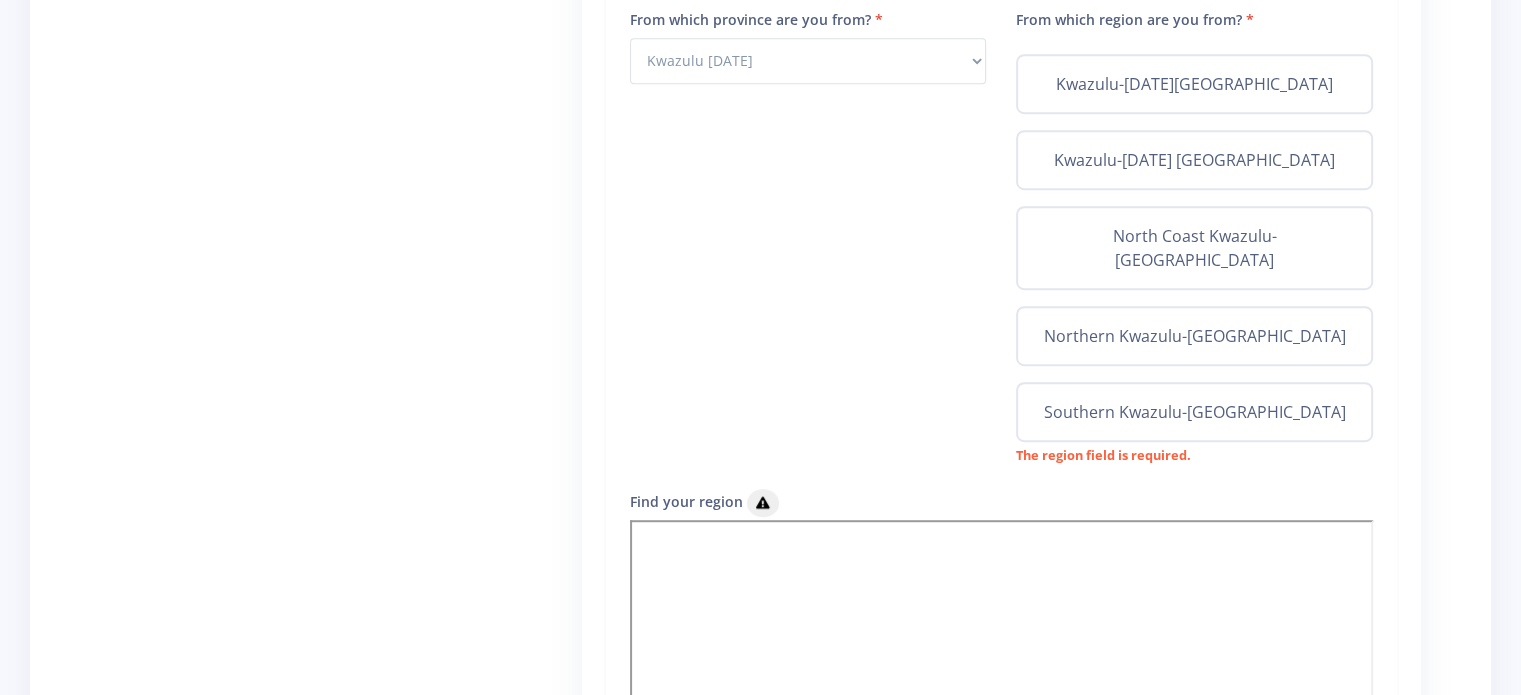 scroll, scrollTop: 1000, scrollLeft: 0, axis: vertical 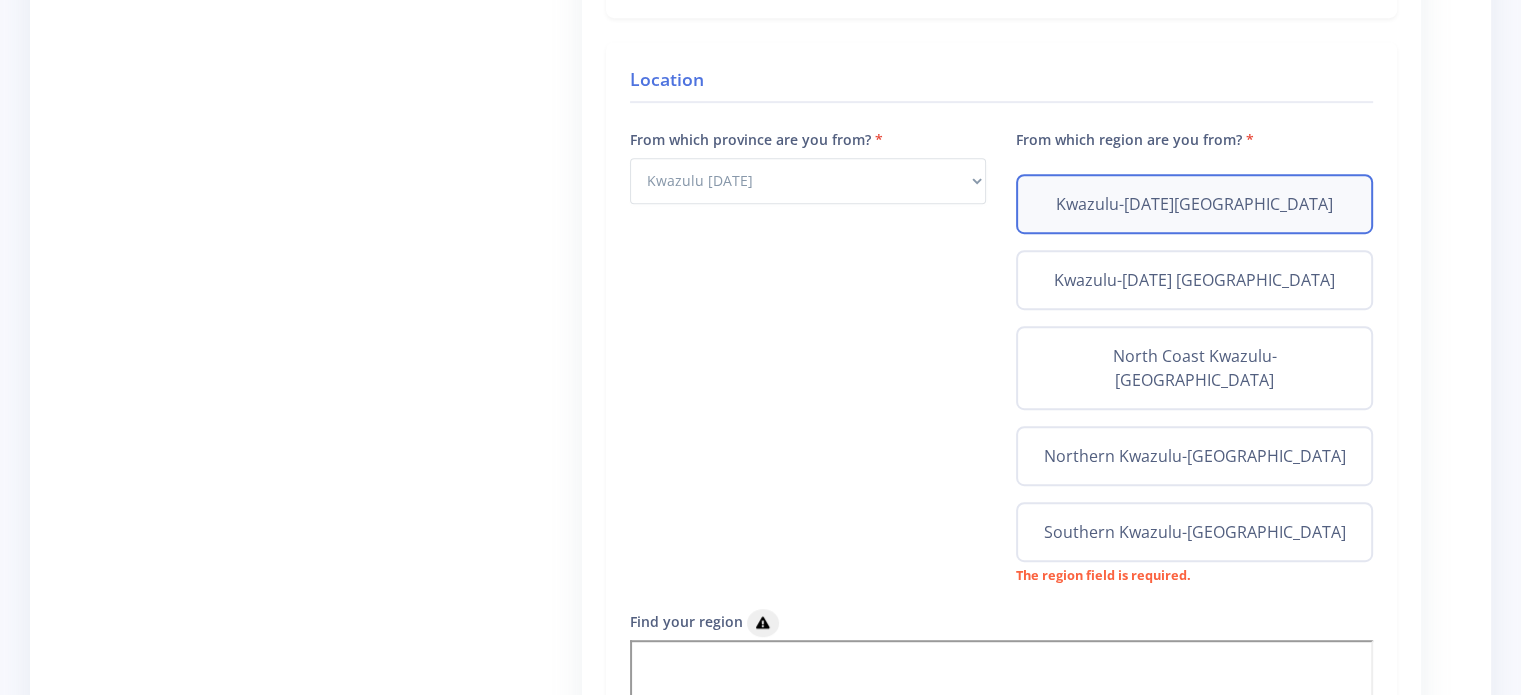 click on "Kwazulu-[DATE][GEOGRAPHIC_DATA]" at bounding box center (1194, 204) 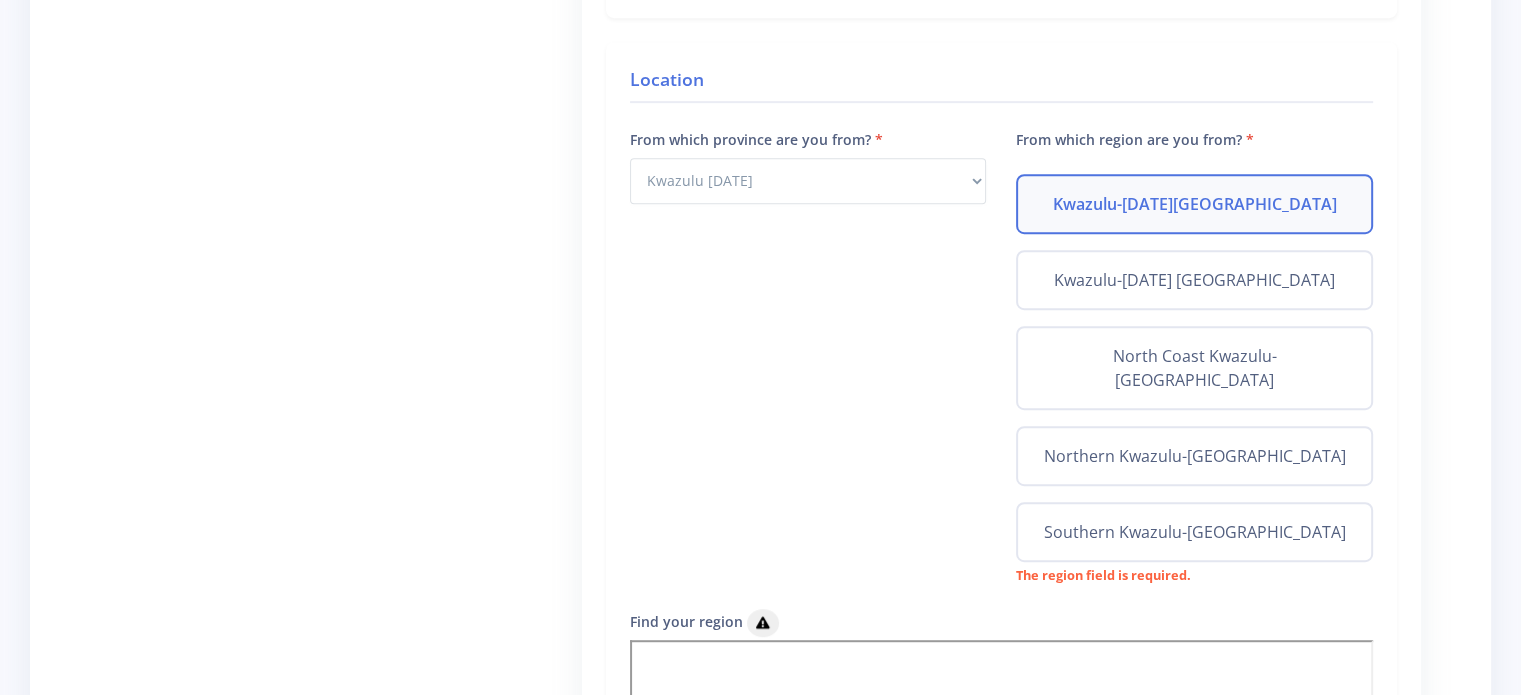 click on "Kwazulu-[DATE] [GEOGRAPHIC_DATA]" at bounding box center (1040, 274) 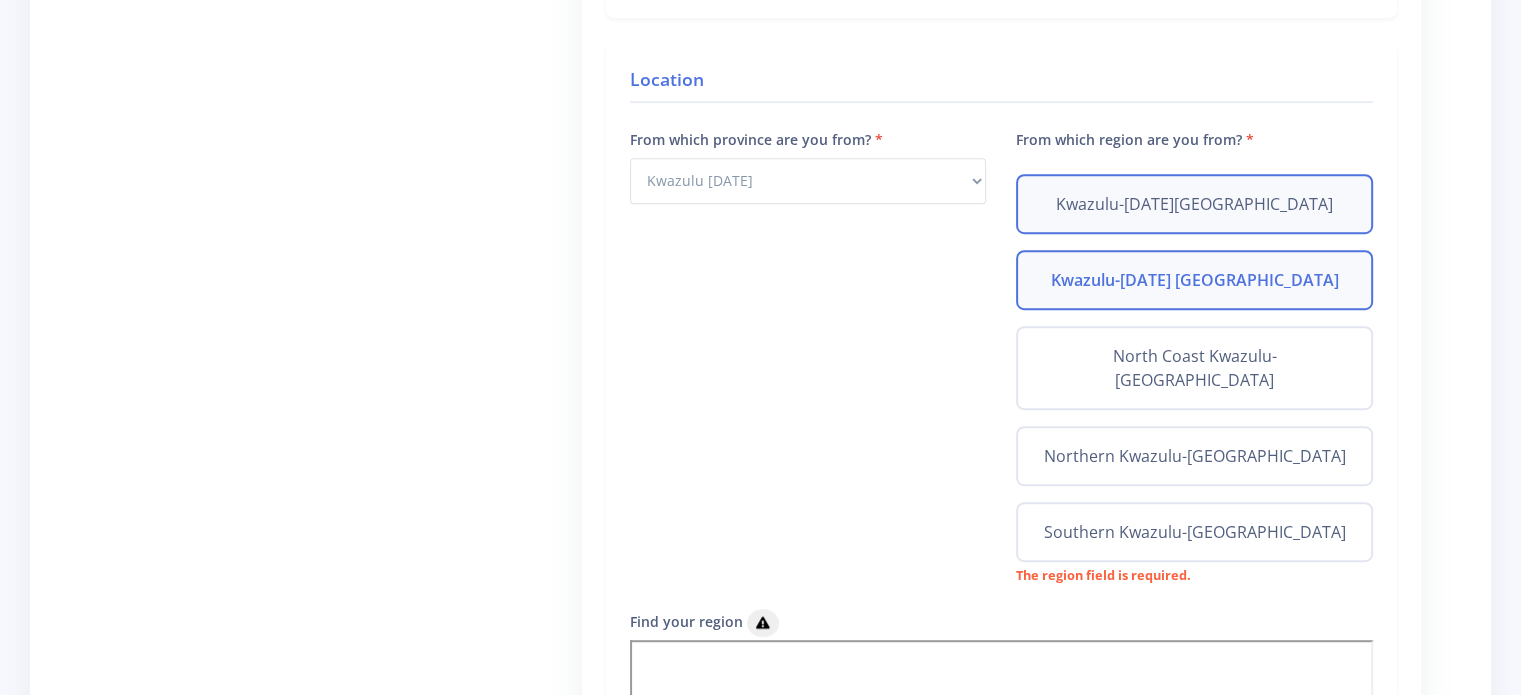 click on "Kwazulu-Natal Central" at bounding box center (1040, 198) 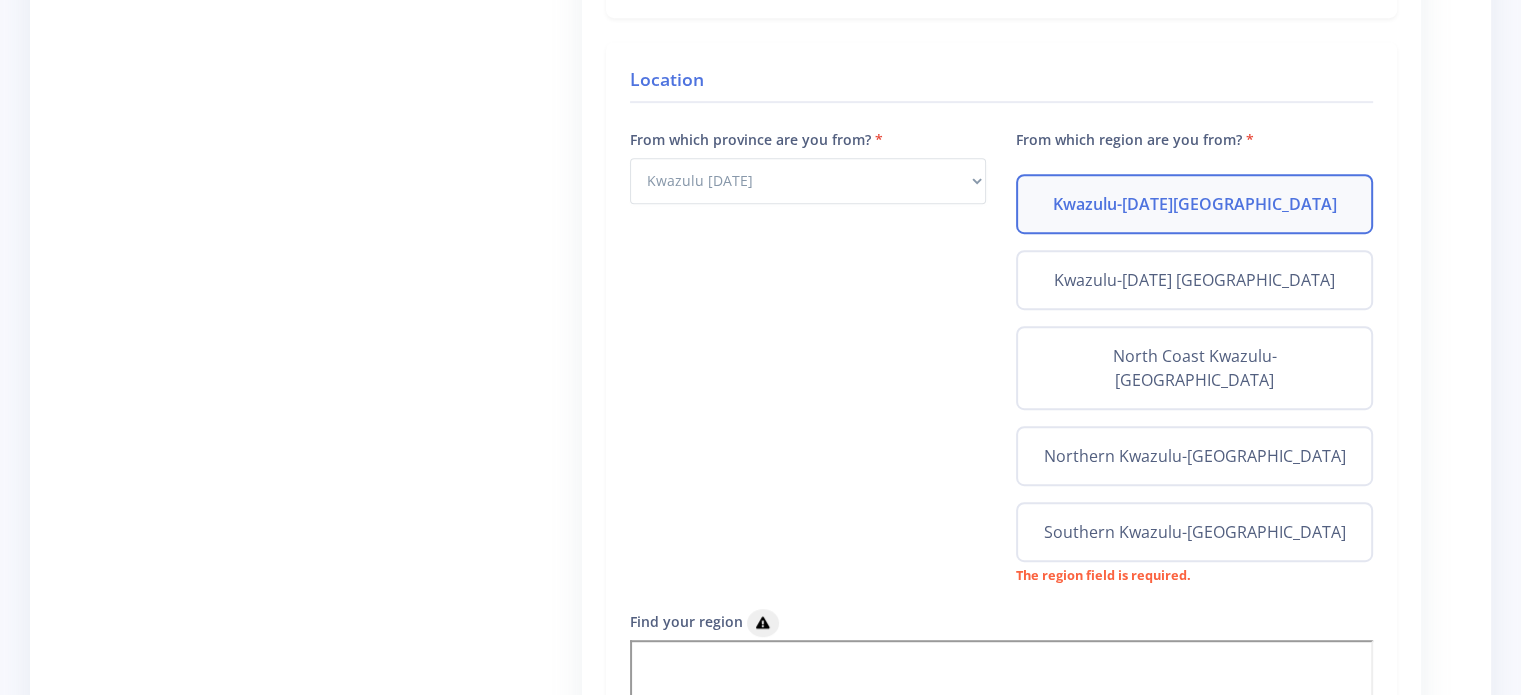 click on "From which province are you from?
Select Province
Western Cape
Eastern Cape
Northern Cape
North West" at bounding box center (808, 368) 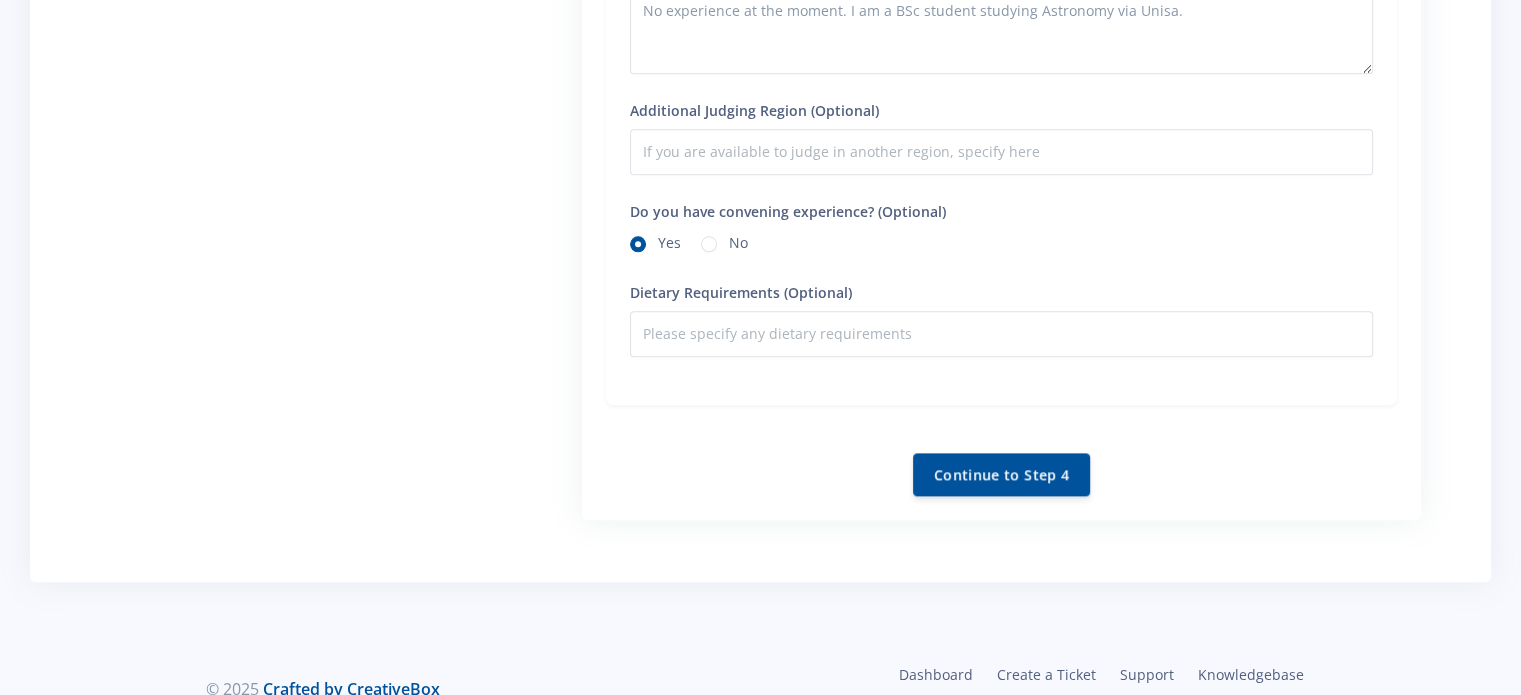 scroll, scrollTop: 2210, scrollLeft: 0, axis: vertical 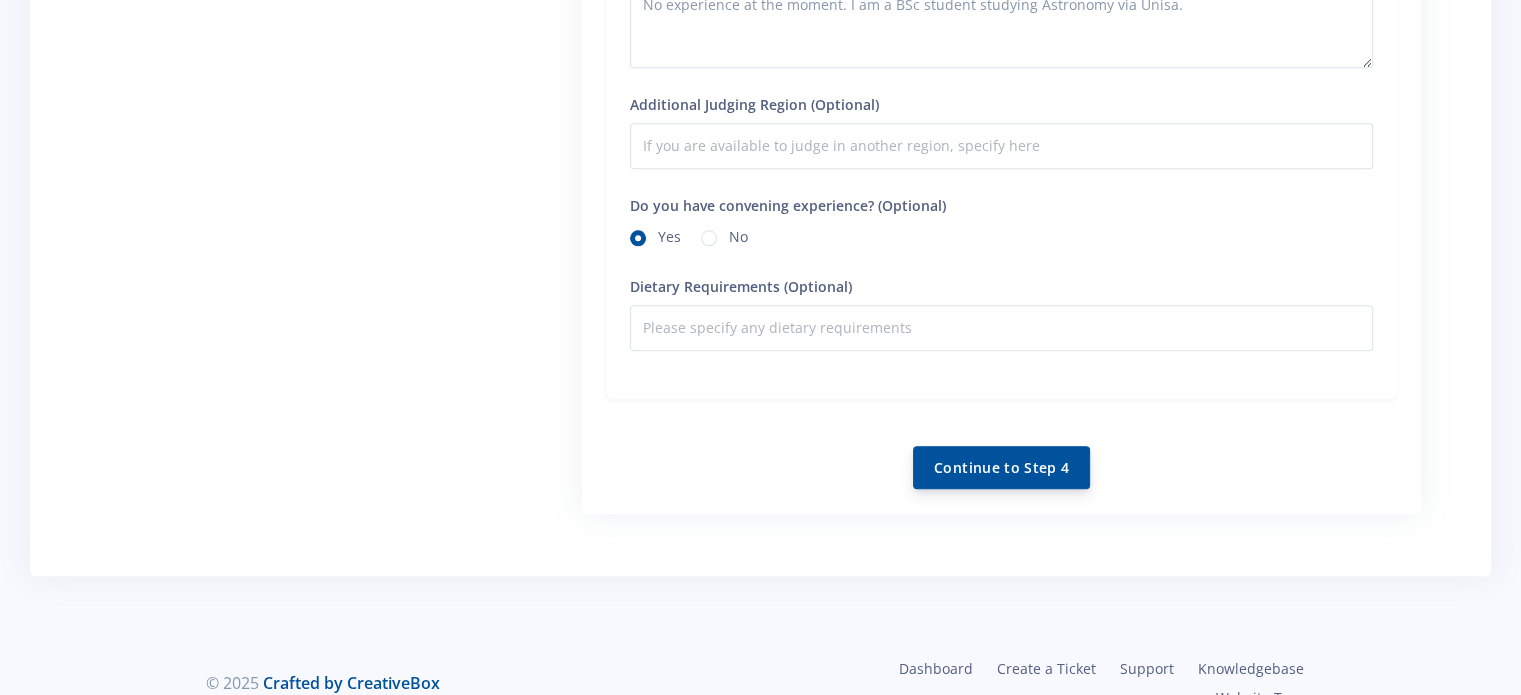 click on "Continue to Step 4" at bounding box center [1001, 467] 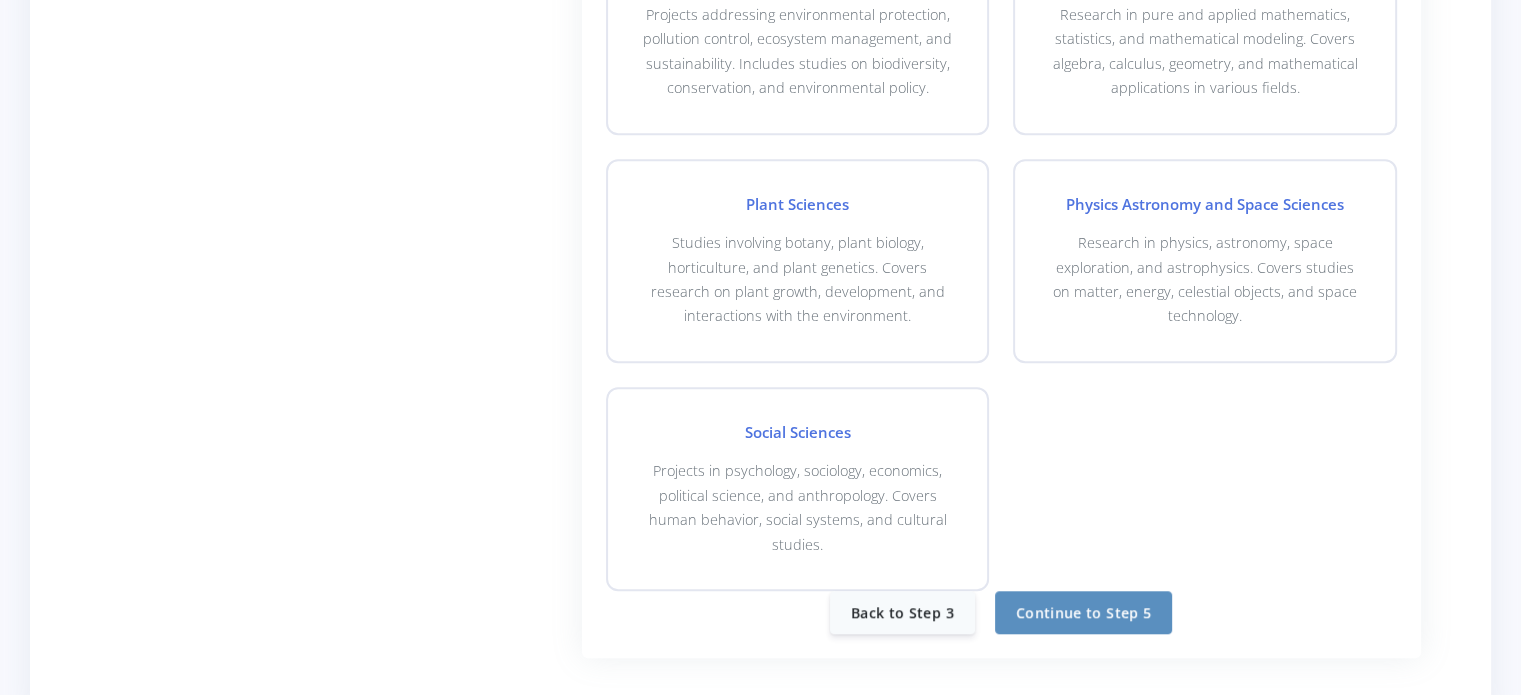 scroll, scrollTop: 1600, scrollLeft: 0, axis: vertical 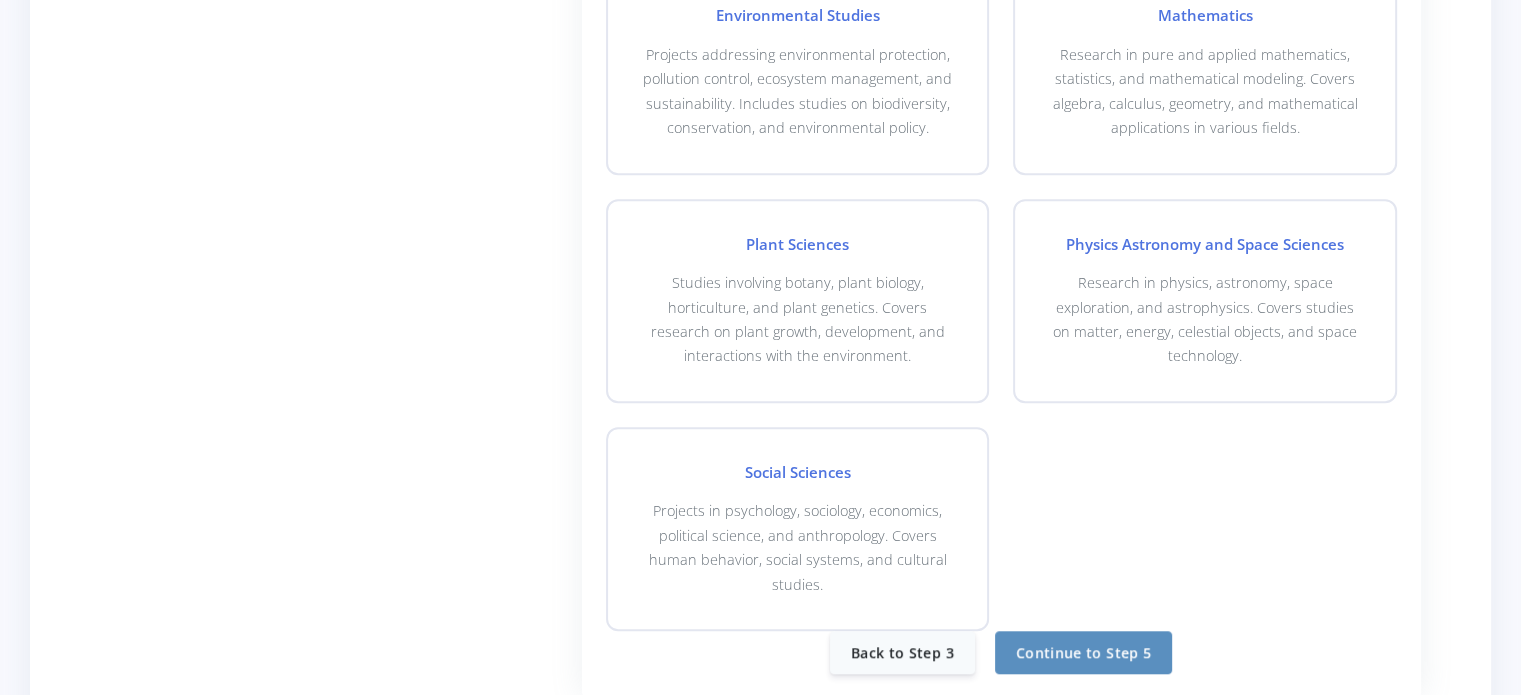 click on "Physics Astronomy and Space Sciences
Research in physics, astronomy, space exploration, and astrophysics. Covers studies on matter, energy, celestial objects, and space technology." at bounding box center [1205, 301] 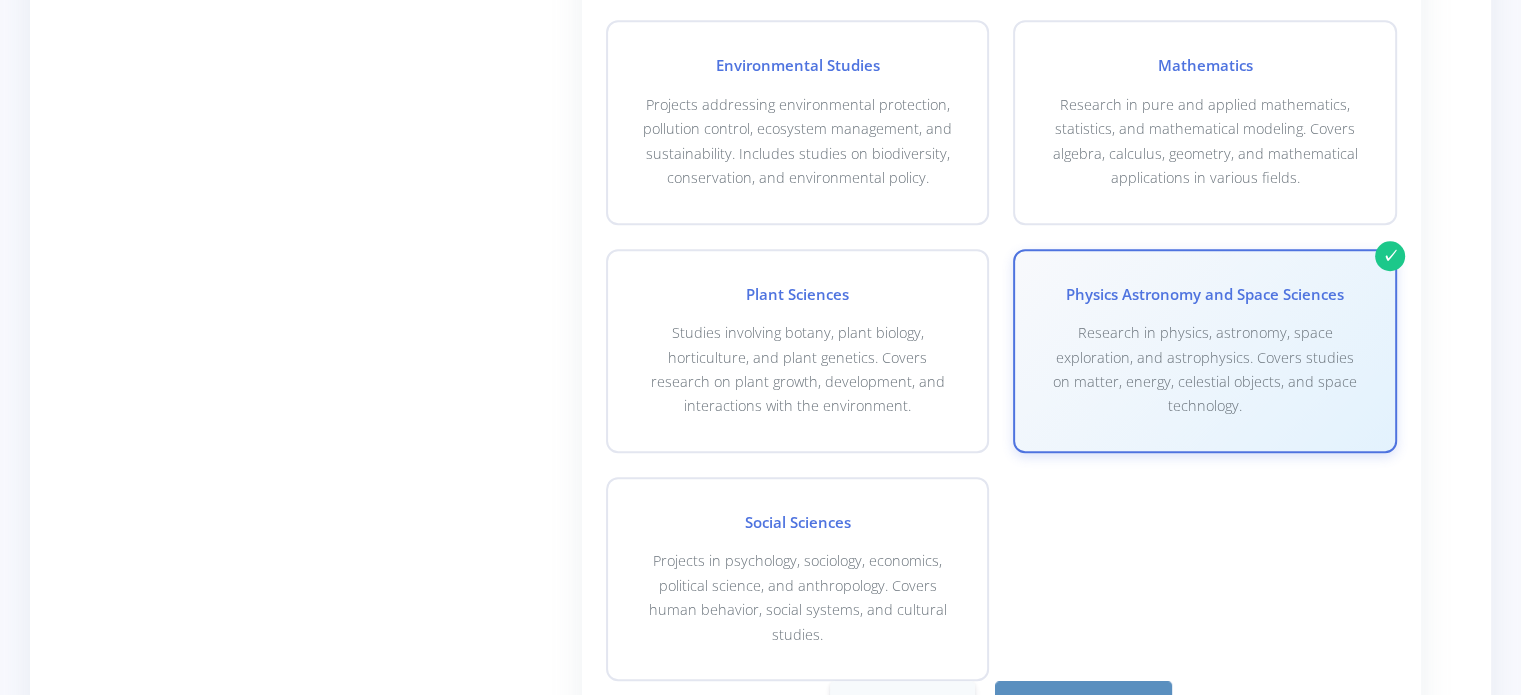 scroll, scrollTop: 1560, scrollLeft: 0, axis: vertical 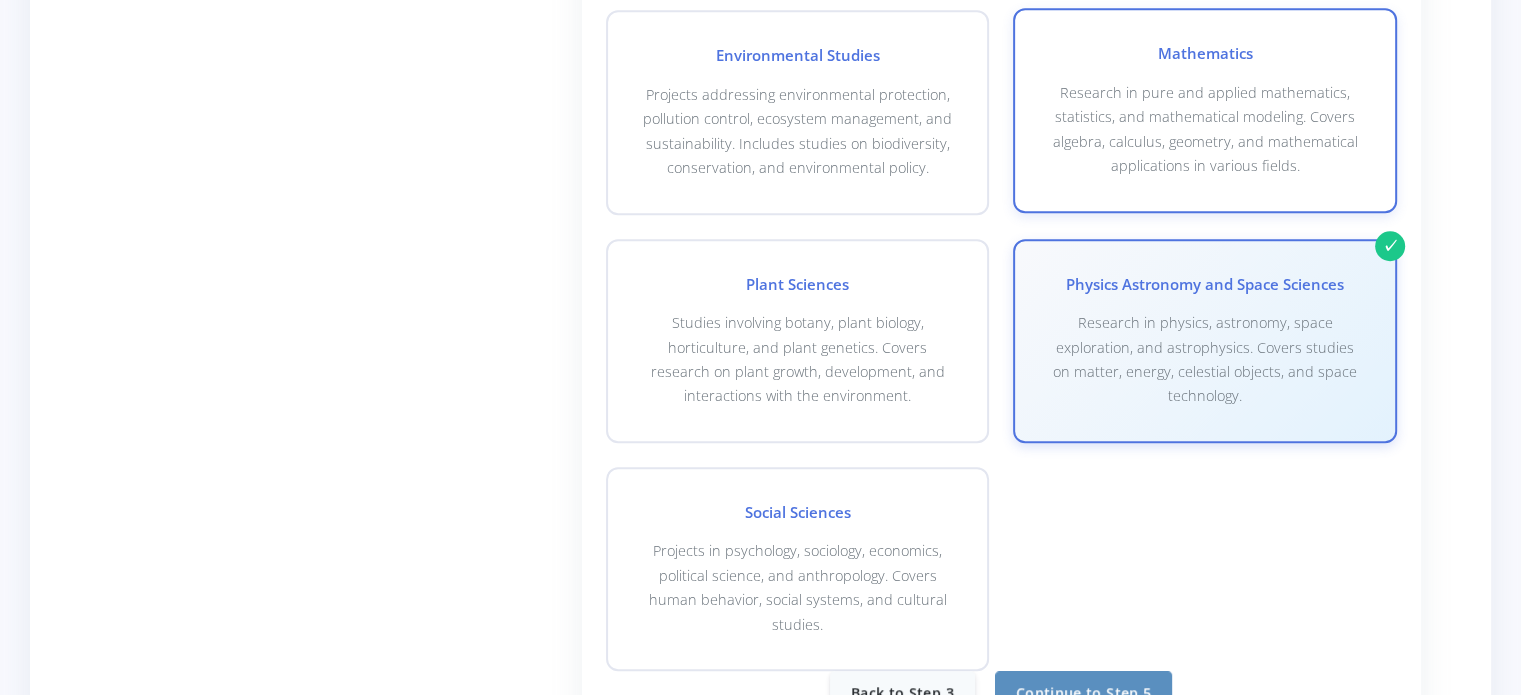 click on "Research in pure and applied mathematics, statistics, and mathematical modeling. Covers algebra, calculus, geometry, and mathematical applications in various fields." at bounding box center (1205, 130) 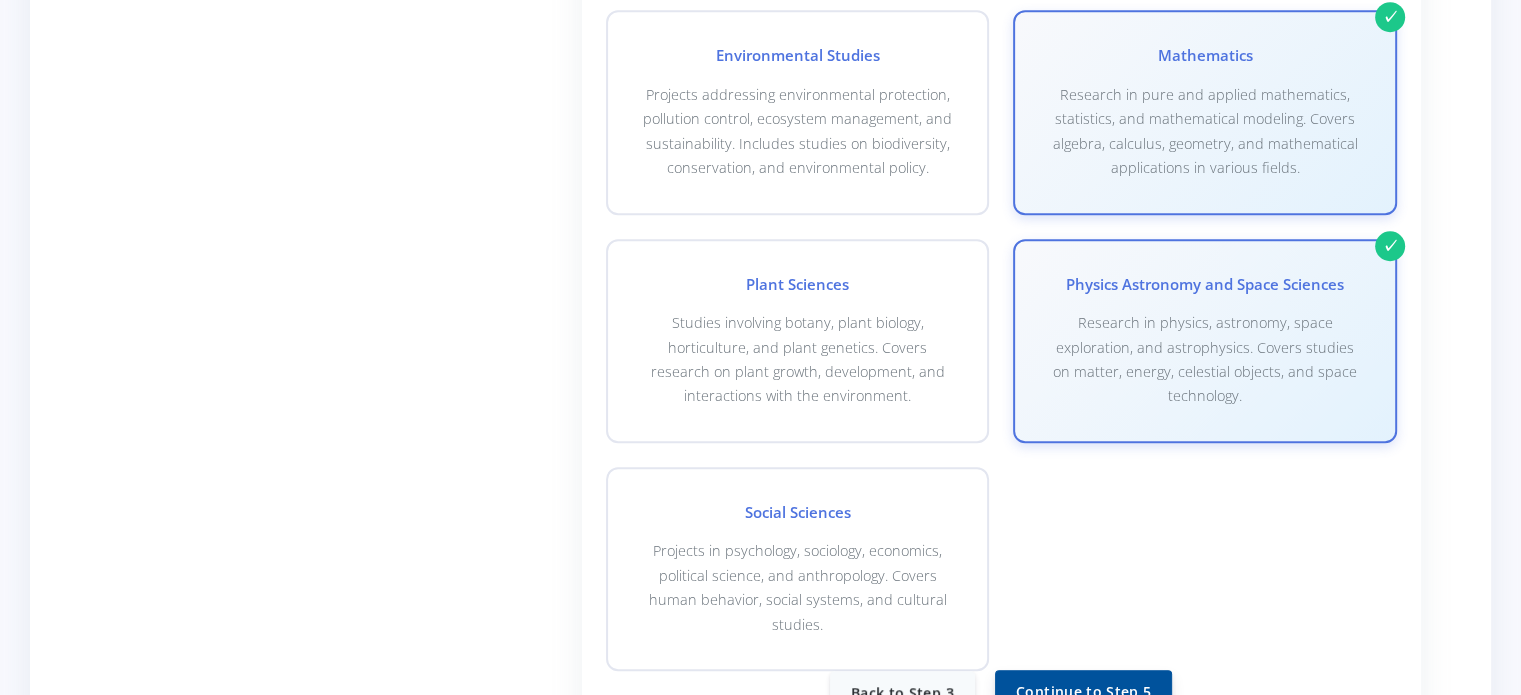 click on "Continue to Step 5" at bounding box center (1083, 691) 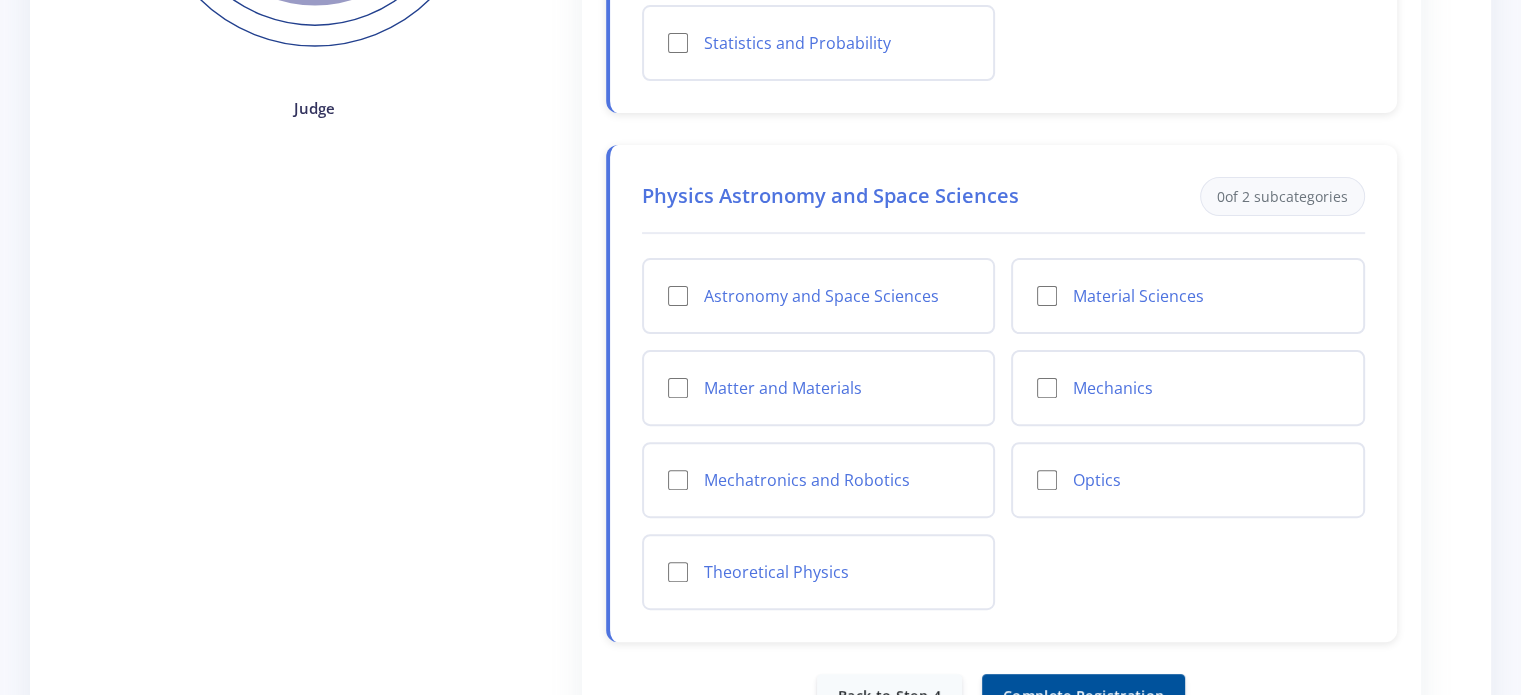 scroll, scrollTop: 640, scrollLeft: 0, axis: vertical 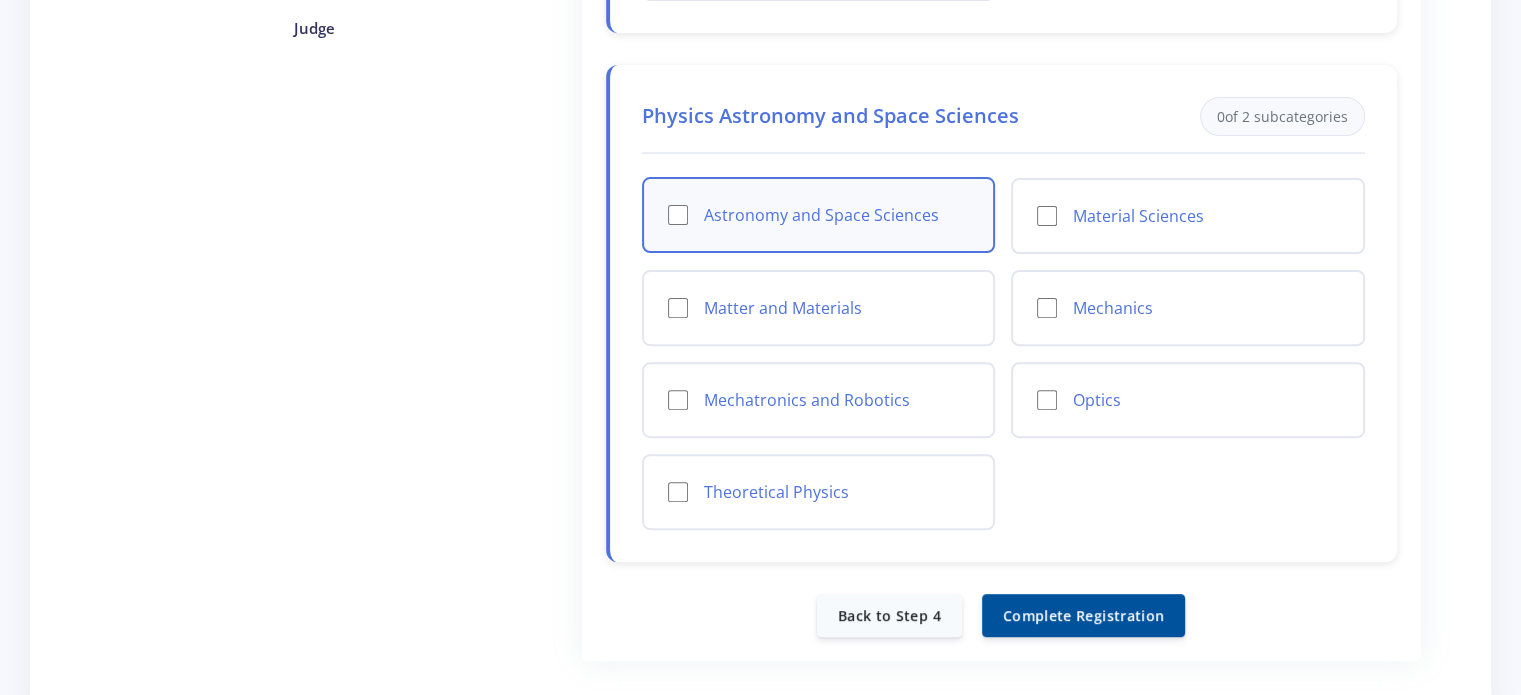 click on "Astronomy and Space Sciences" at bounding box center (819, 215) 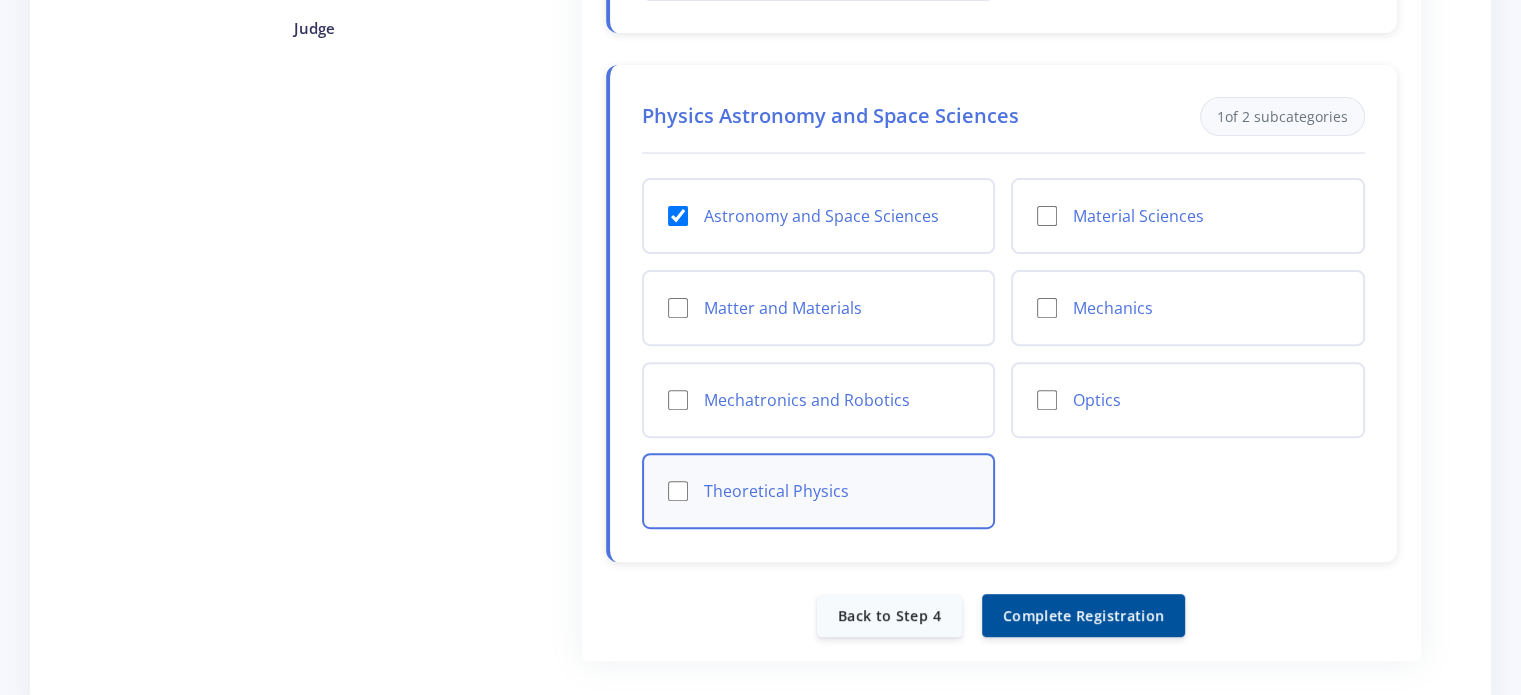 click on "Theoretical Physics" at bounding box center (819, 491) 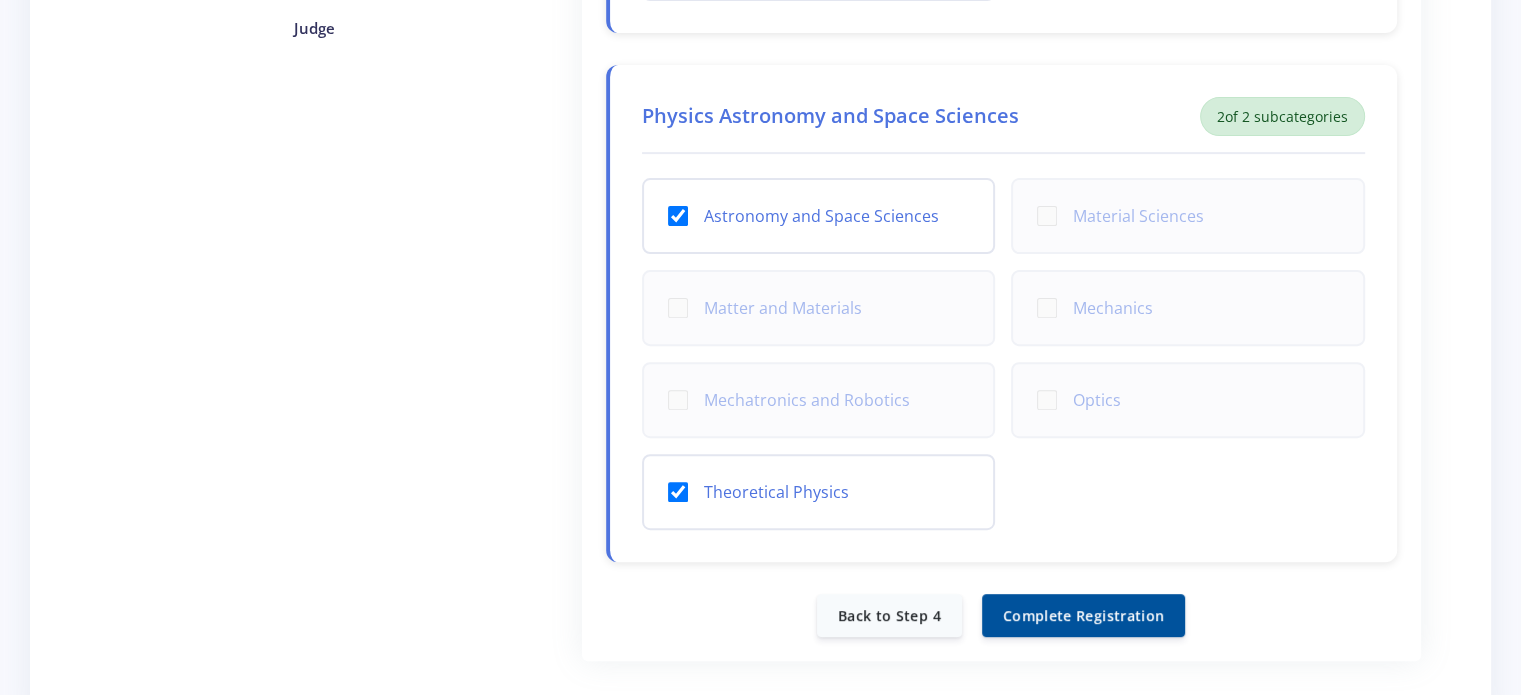 click on "Judge" at bounding box center [315, 147] 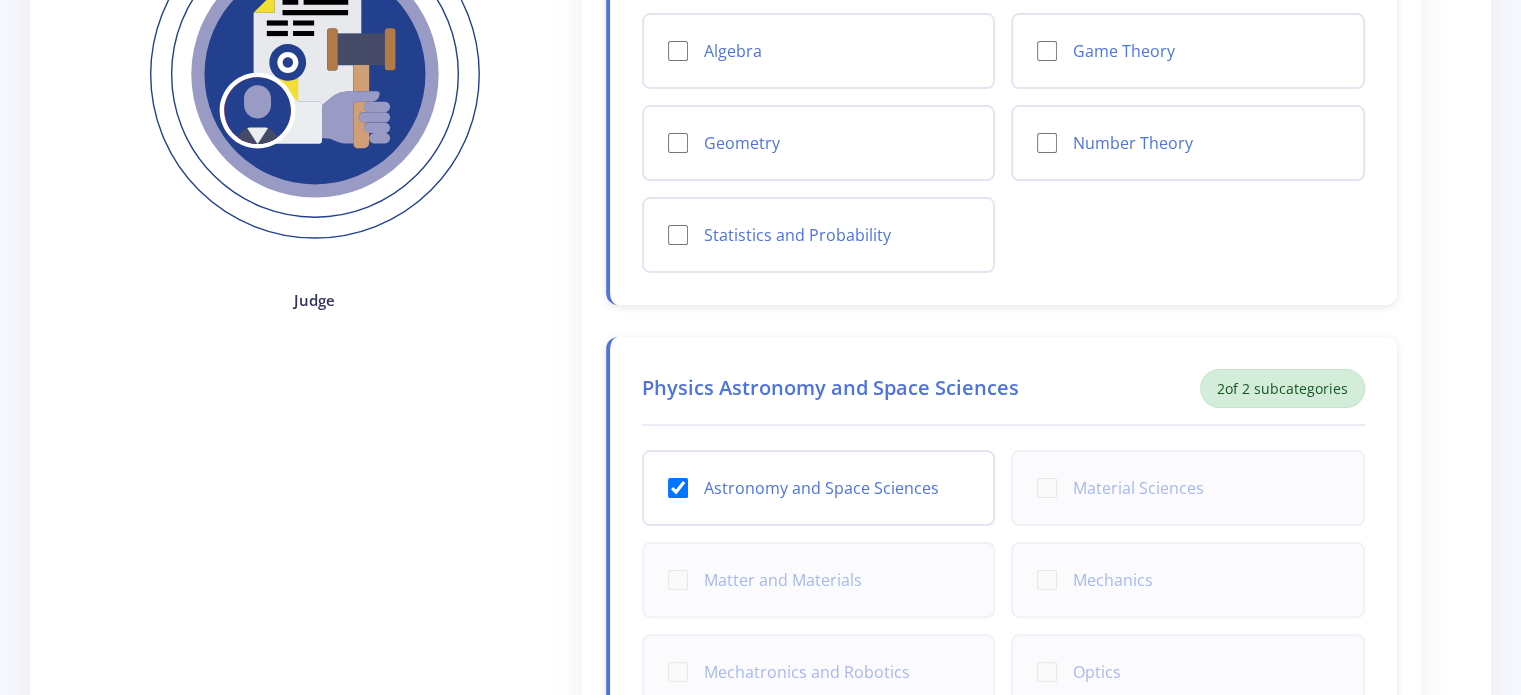 scroll, scrollTop: 240, scrollLeft: 0, axis: vertical 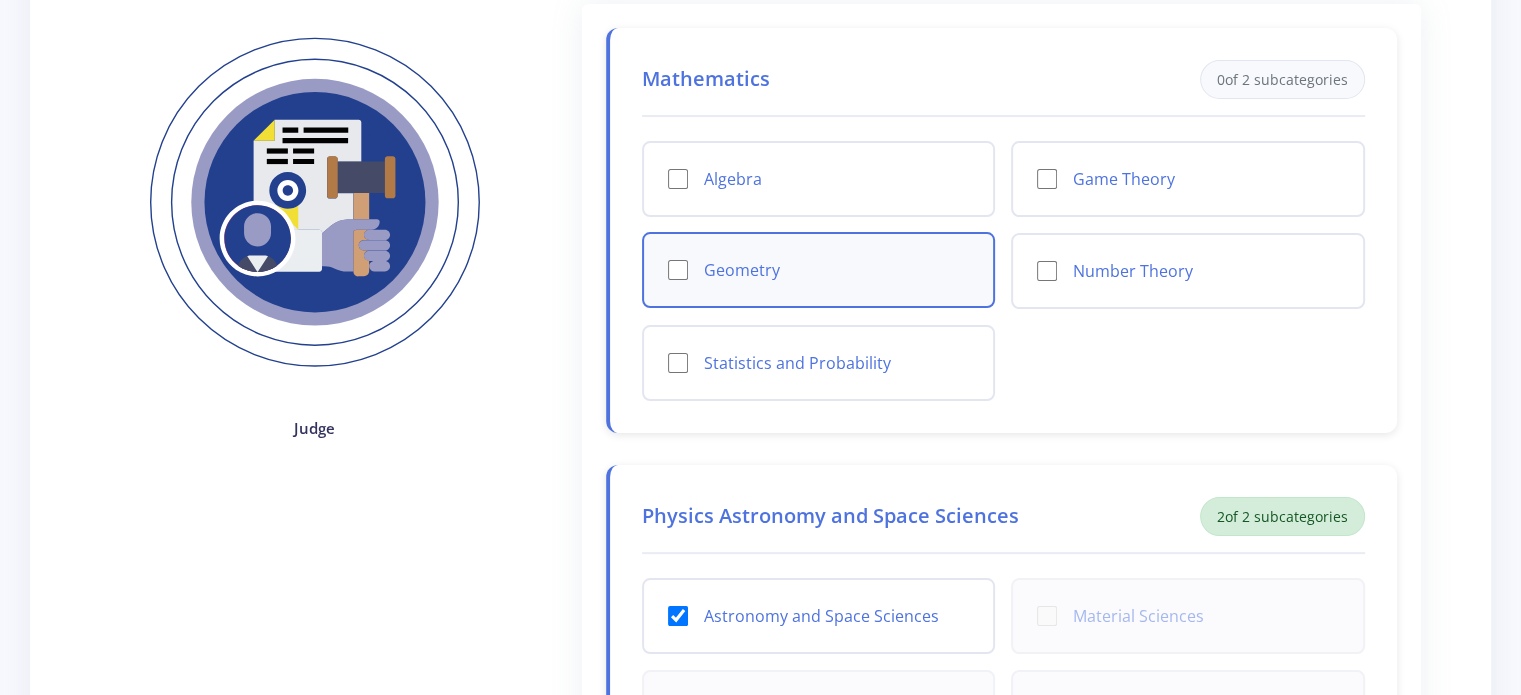 click on "Geometry" at bounding box center [678, 270] 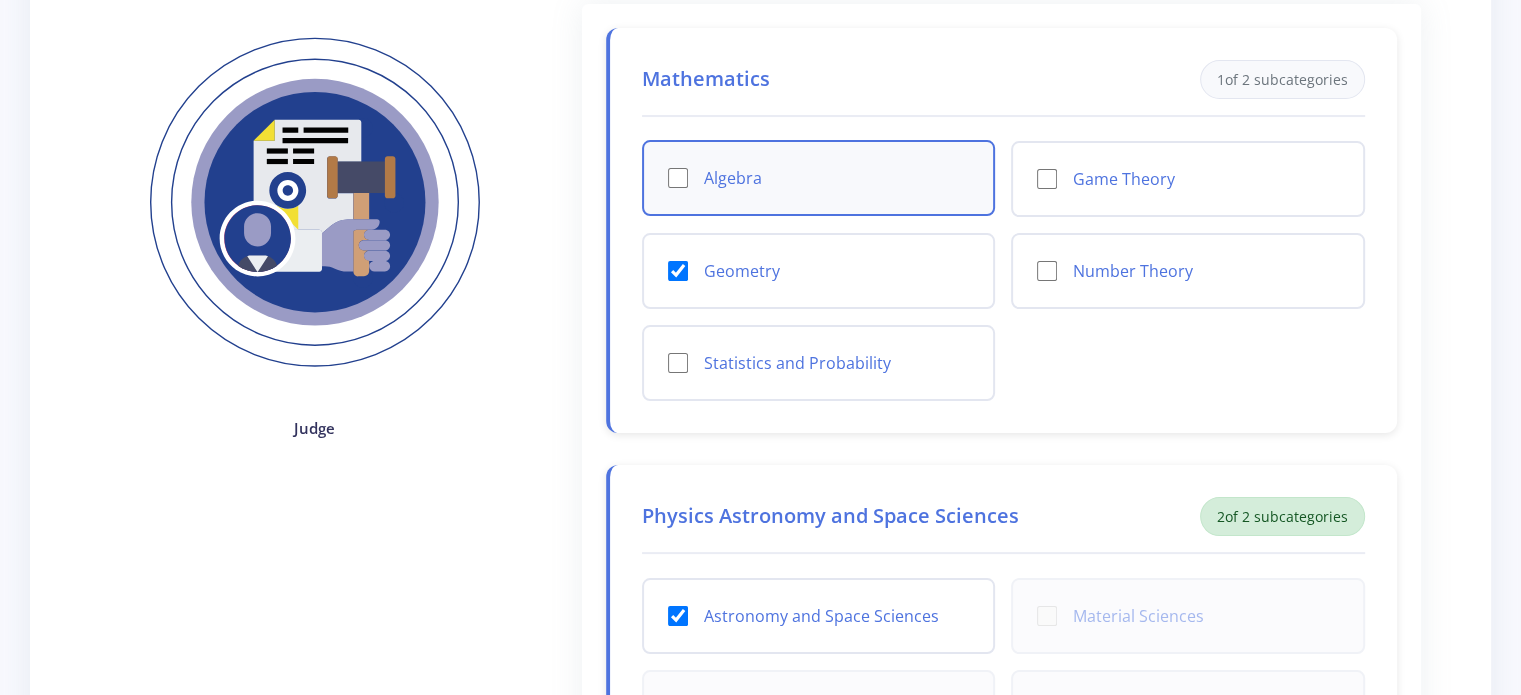 click on "Algebra" at bounding box center (678, 178) 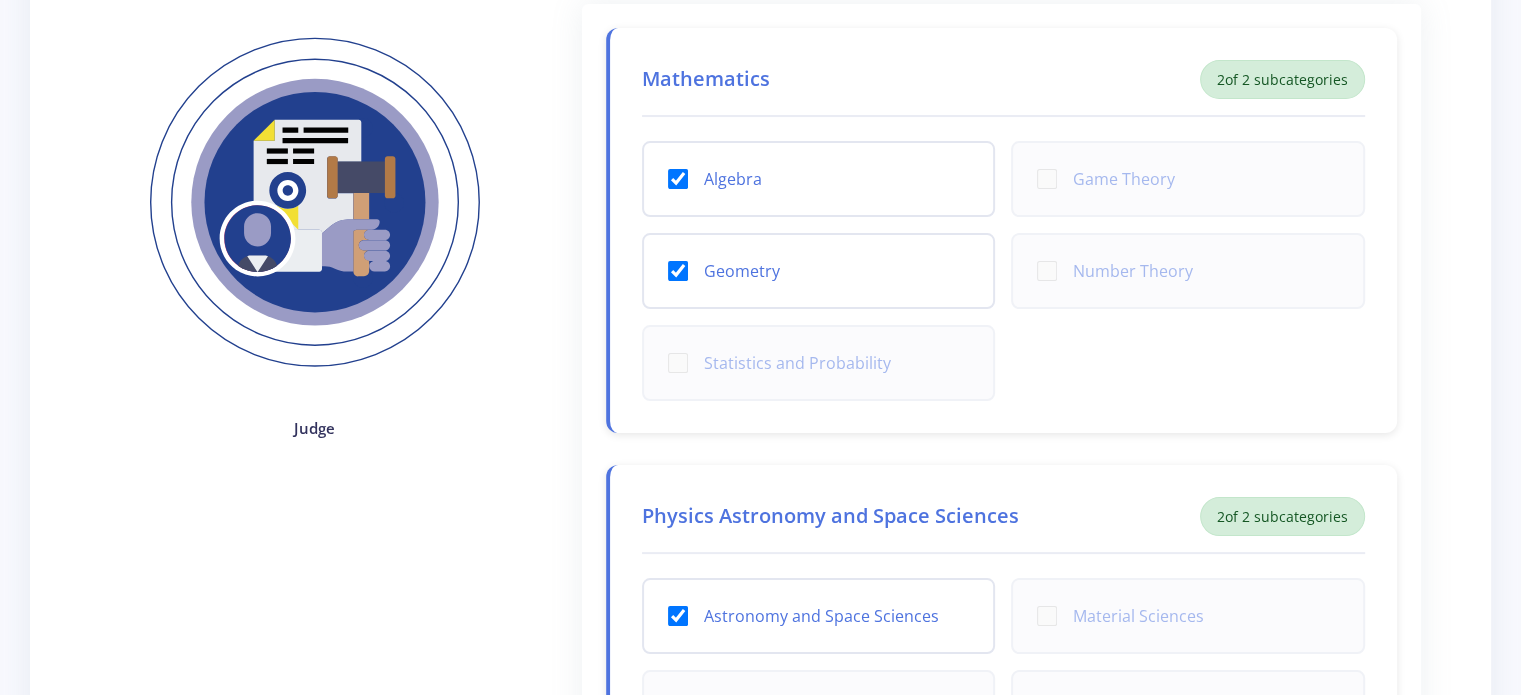 click on "Judge" at bounding box center [315, 547] 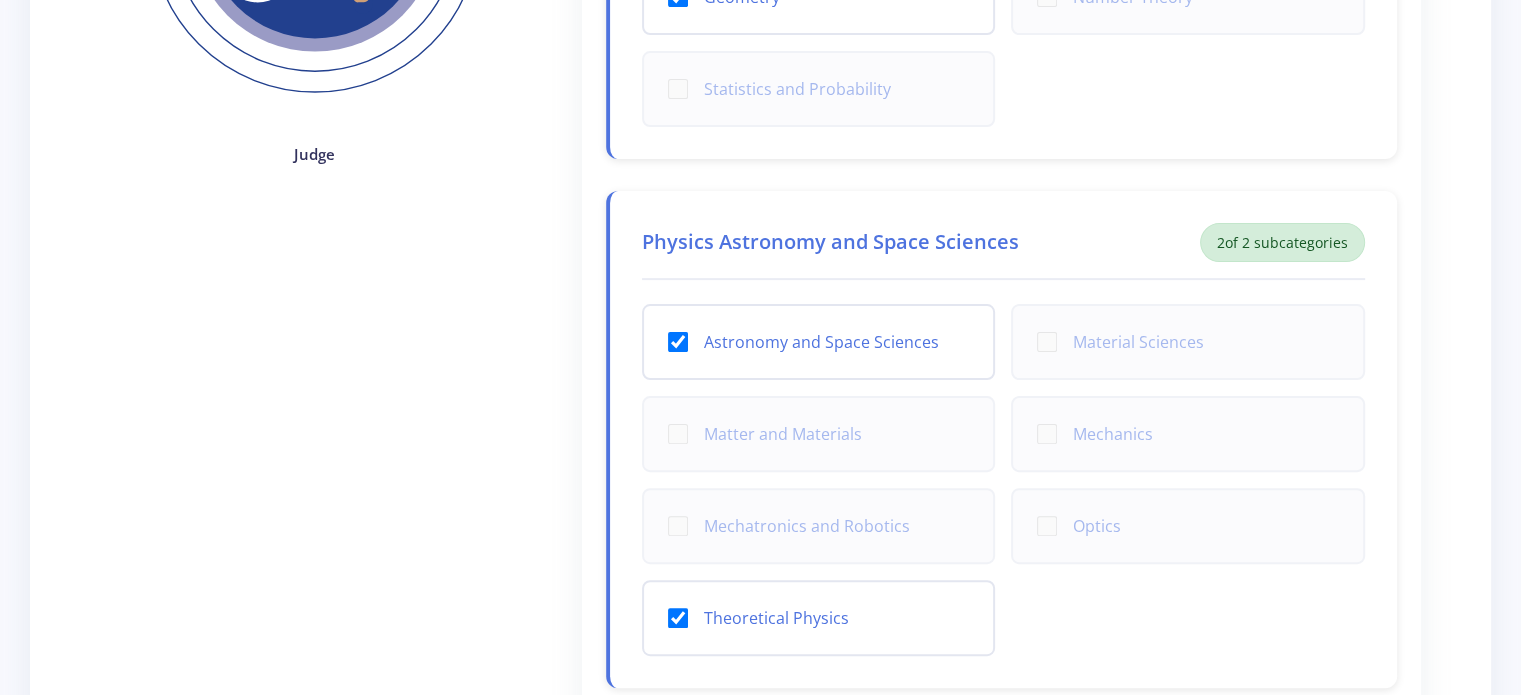 scroll, scrollTop: 640, scrollLeft: 0, axis: vertical 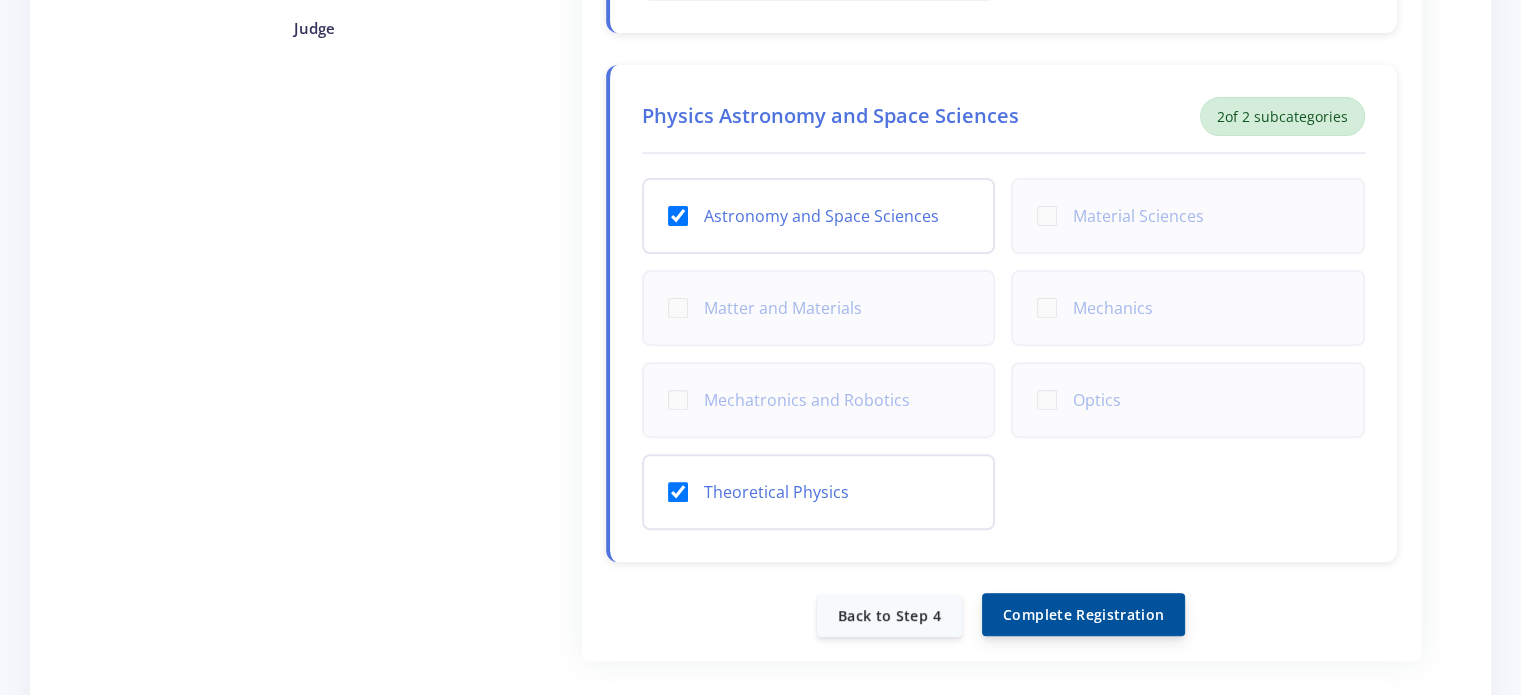 click on "Complete Registration" at bounding box center (1083, 614) 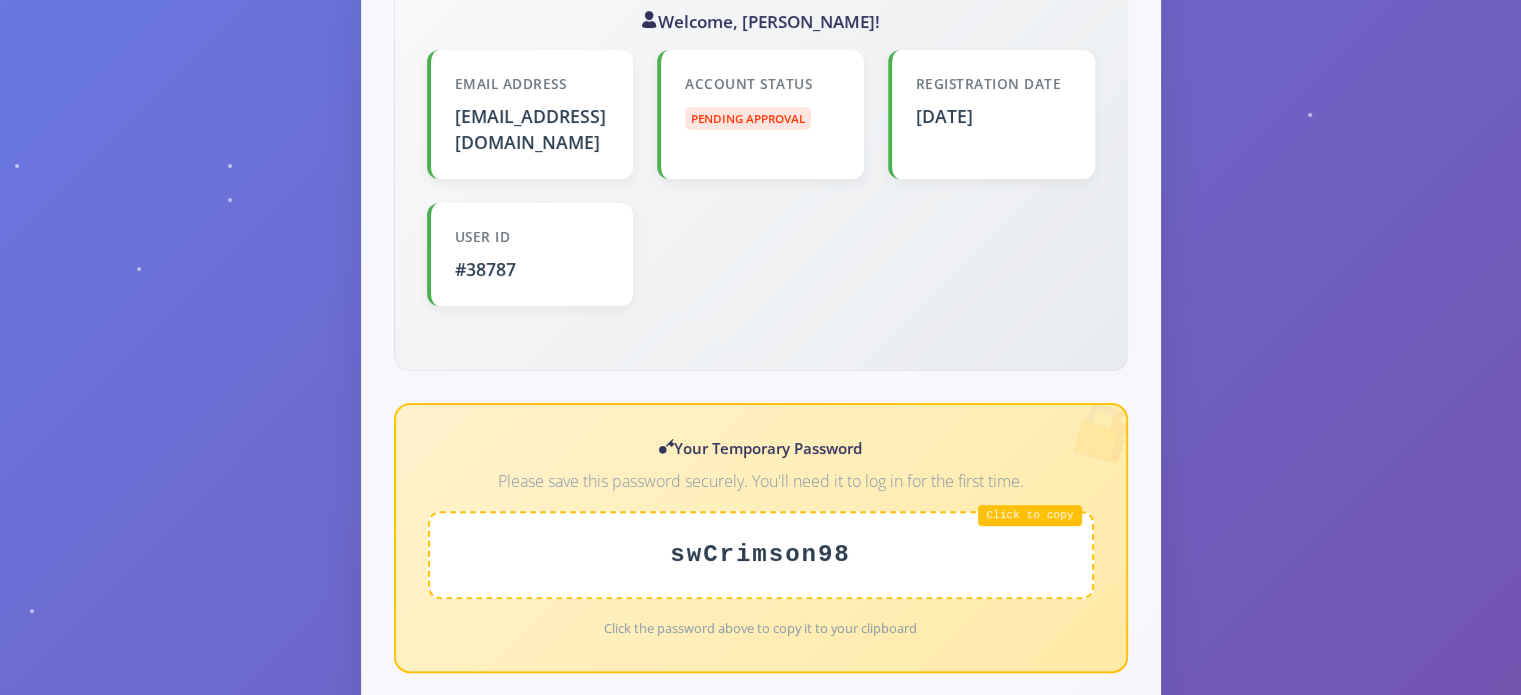 scroll, scrollTop: 520, scrollLeft: 0, axis: vertical 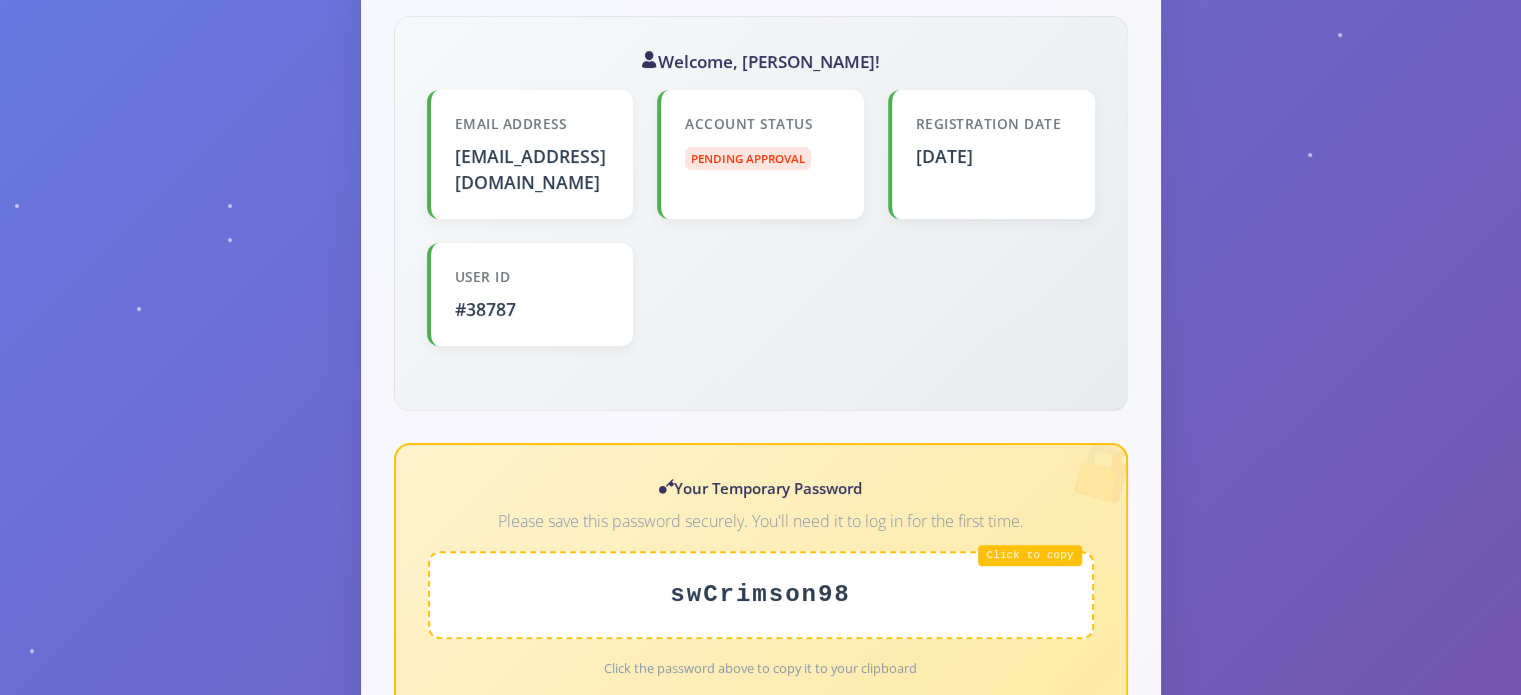 click on "🎉 Registration Successful!
Welcome to the Eskom Expo for Young Scientists family!
Judge
Welcome, [PERSON_NAME]!
Email Address
[EMAIL_ADDRESS][DOMAIN_NAME]
User ID" at bounding box center (760, 495) 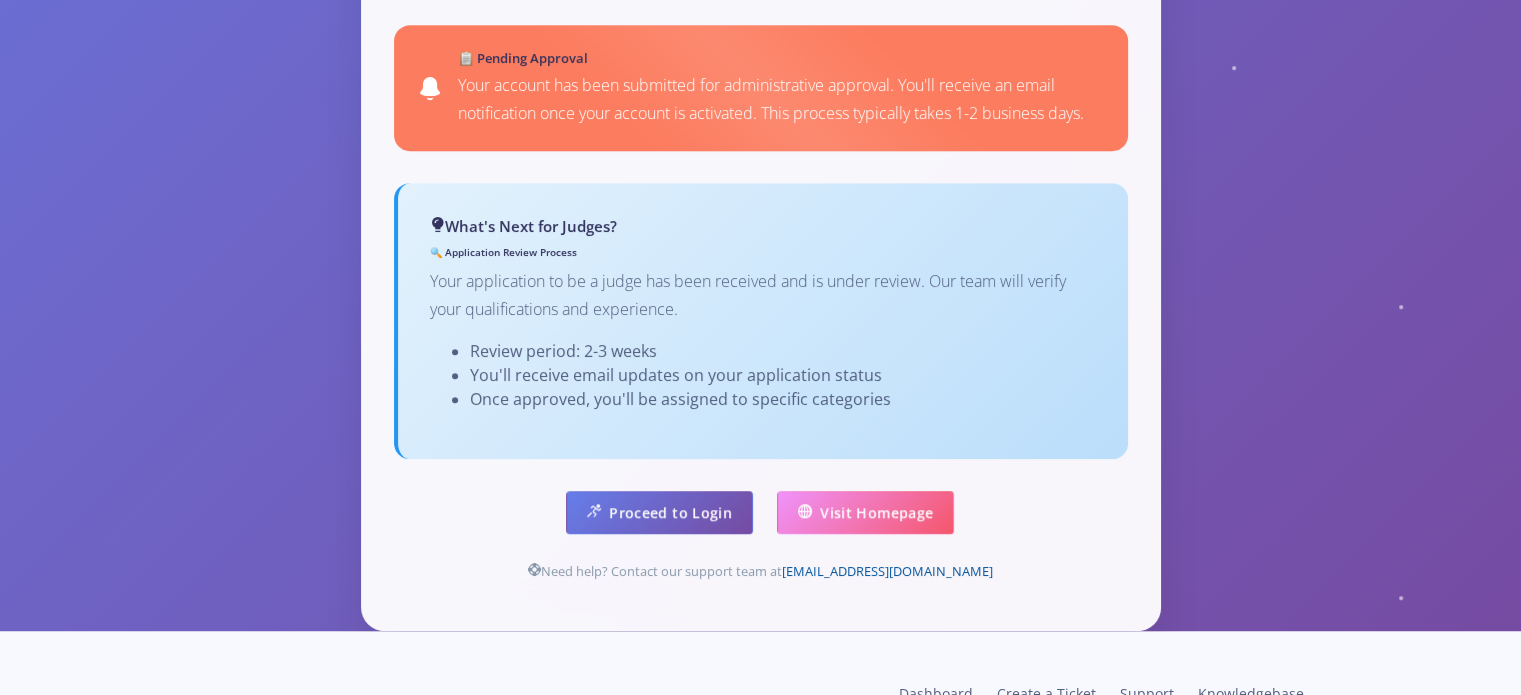 scroll, scrollTop: 1272, scrollLeft: 0, axis: vertical 